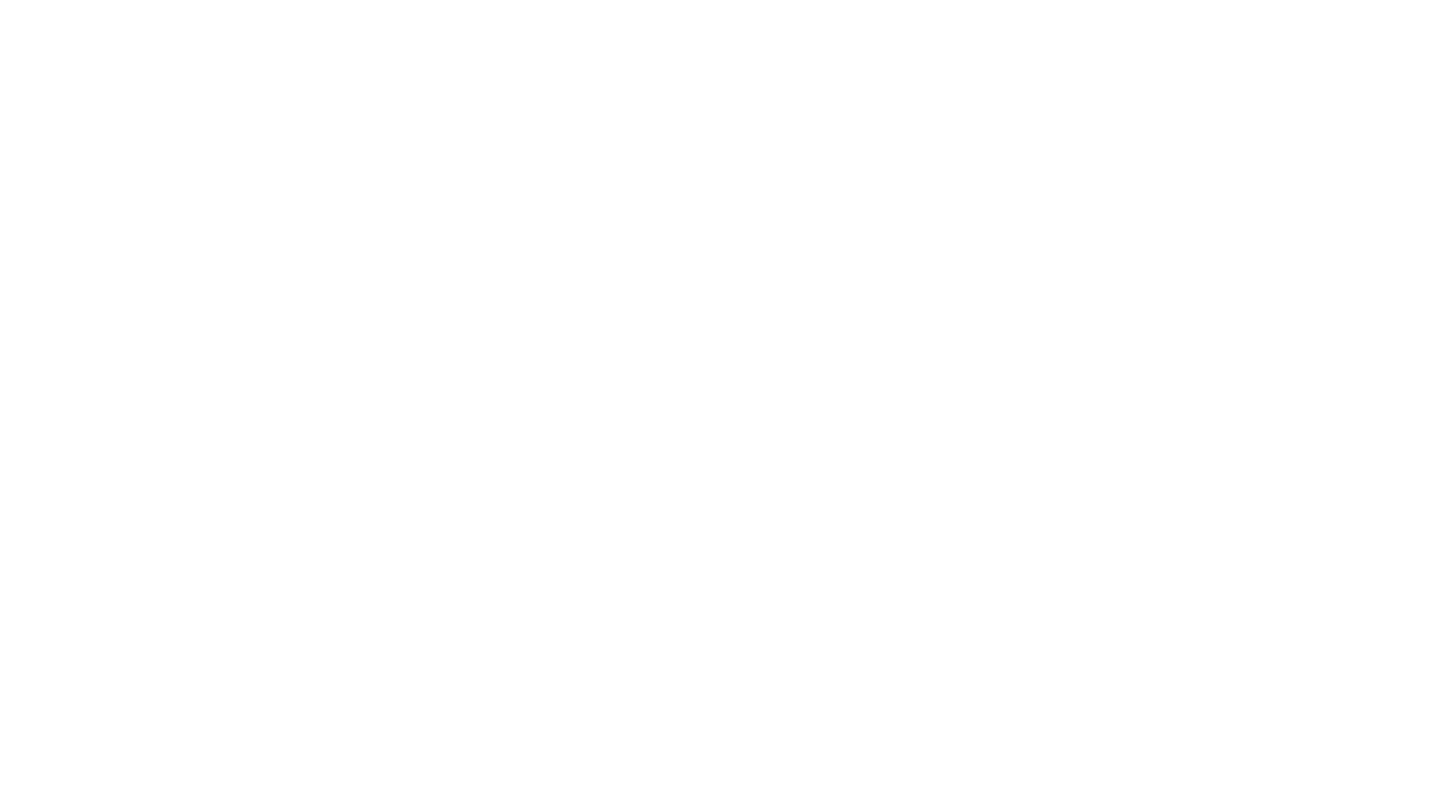 scroll, scrollTop: 0, scrollLeft: 0, axis: both 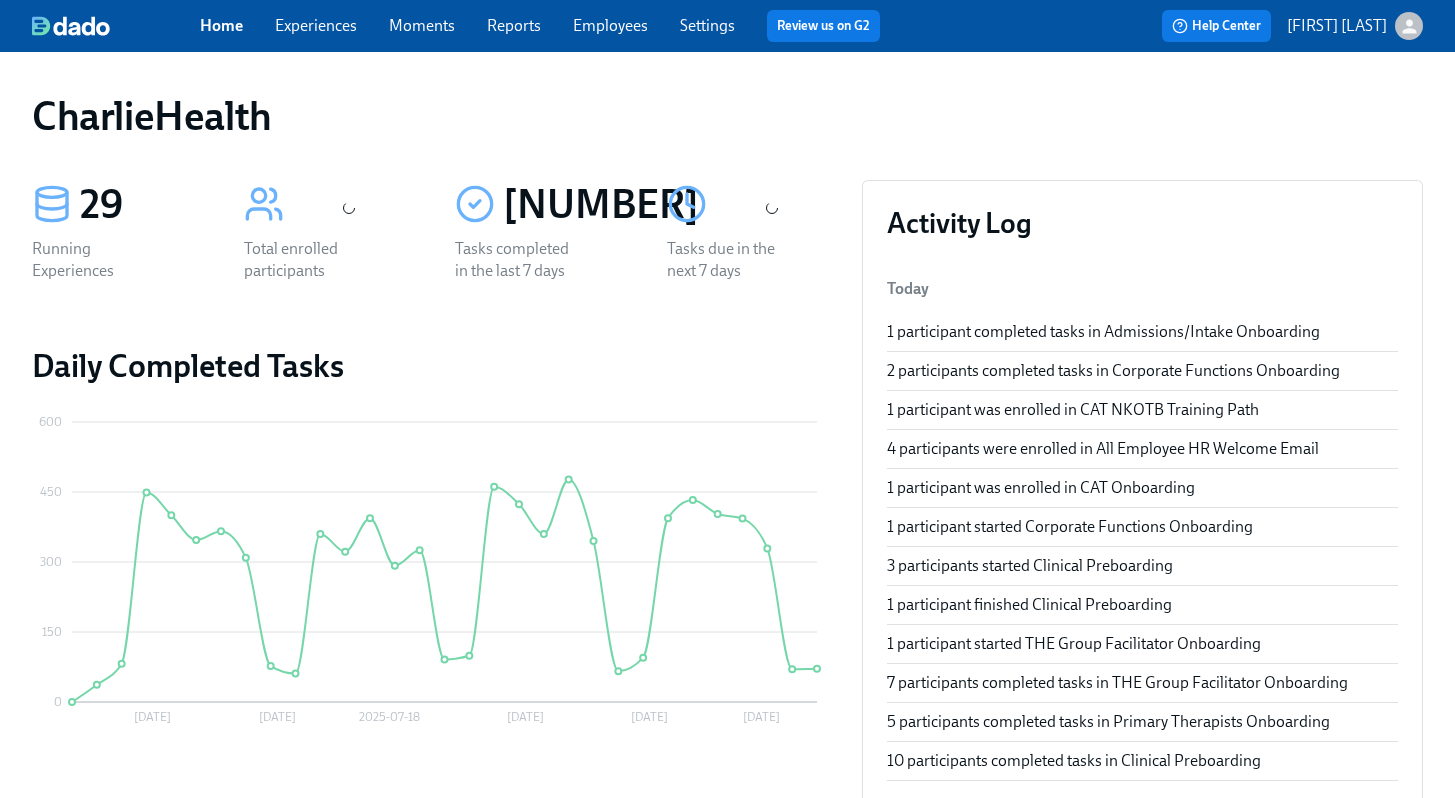 click on "Employees" at bounding box center [610, 25] 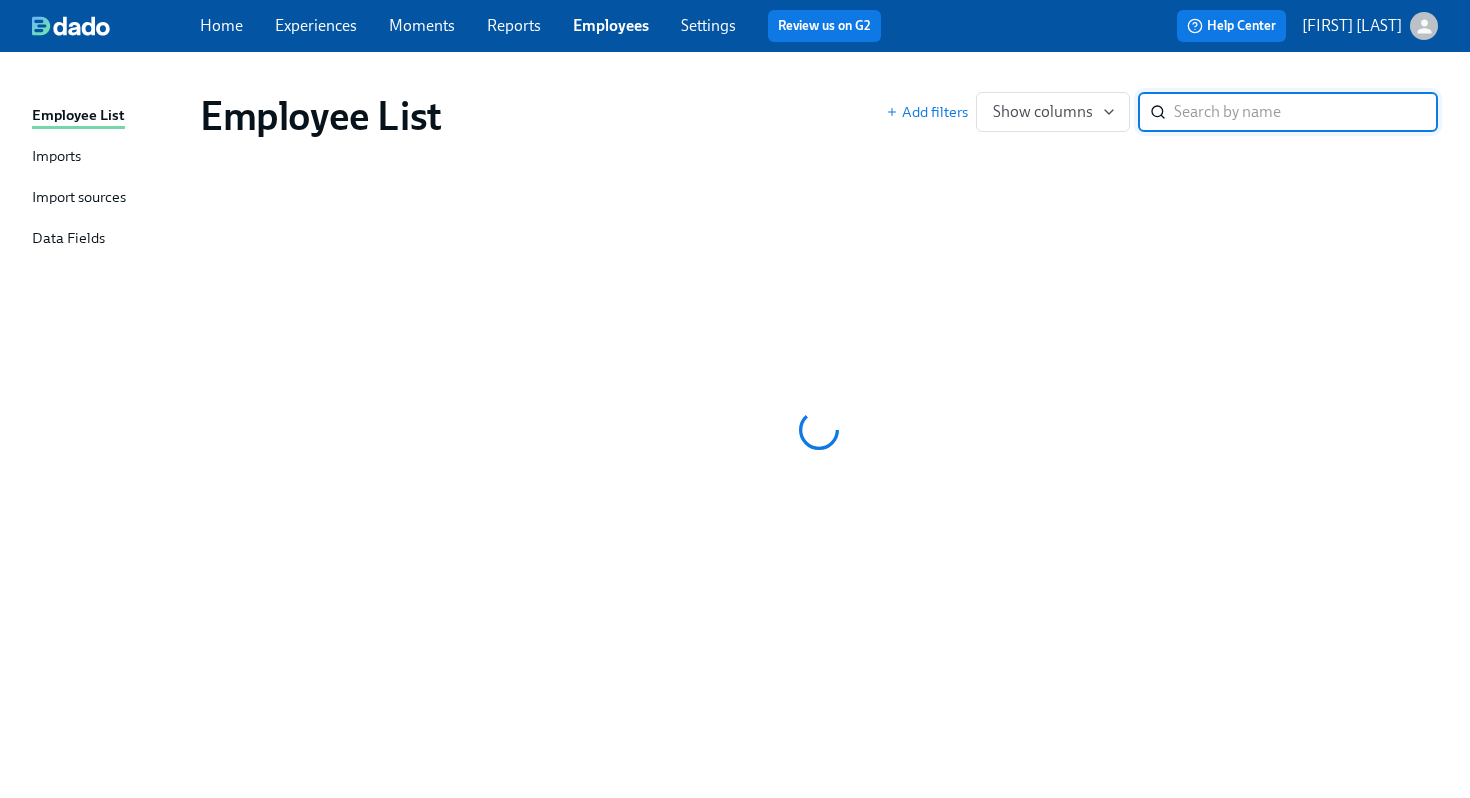 click on "Experiences" at bounding box center [316, 25] 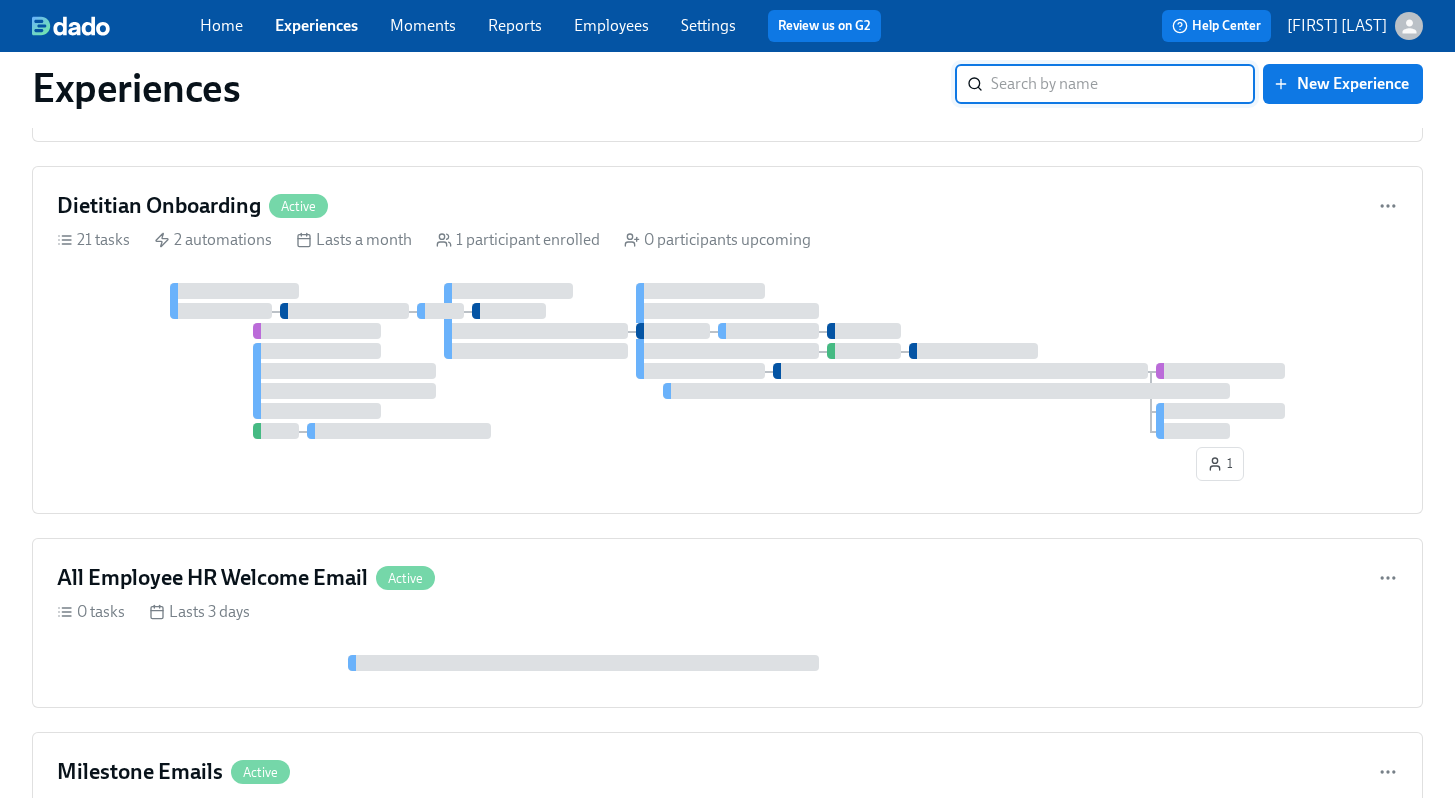 scroll, scrollTop: 8630, scrollLeft: 0, axis: vertical 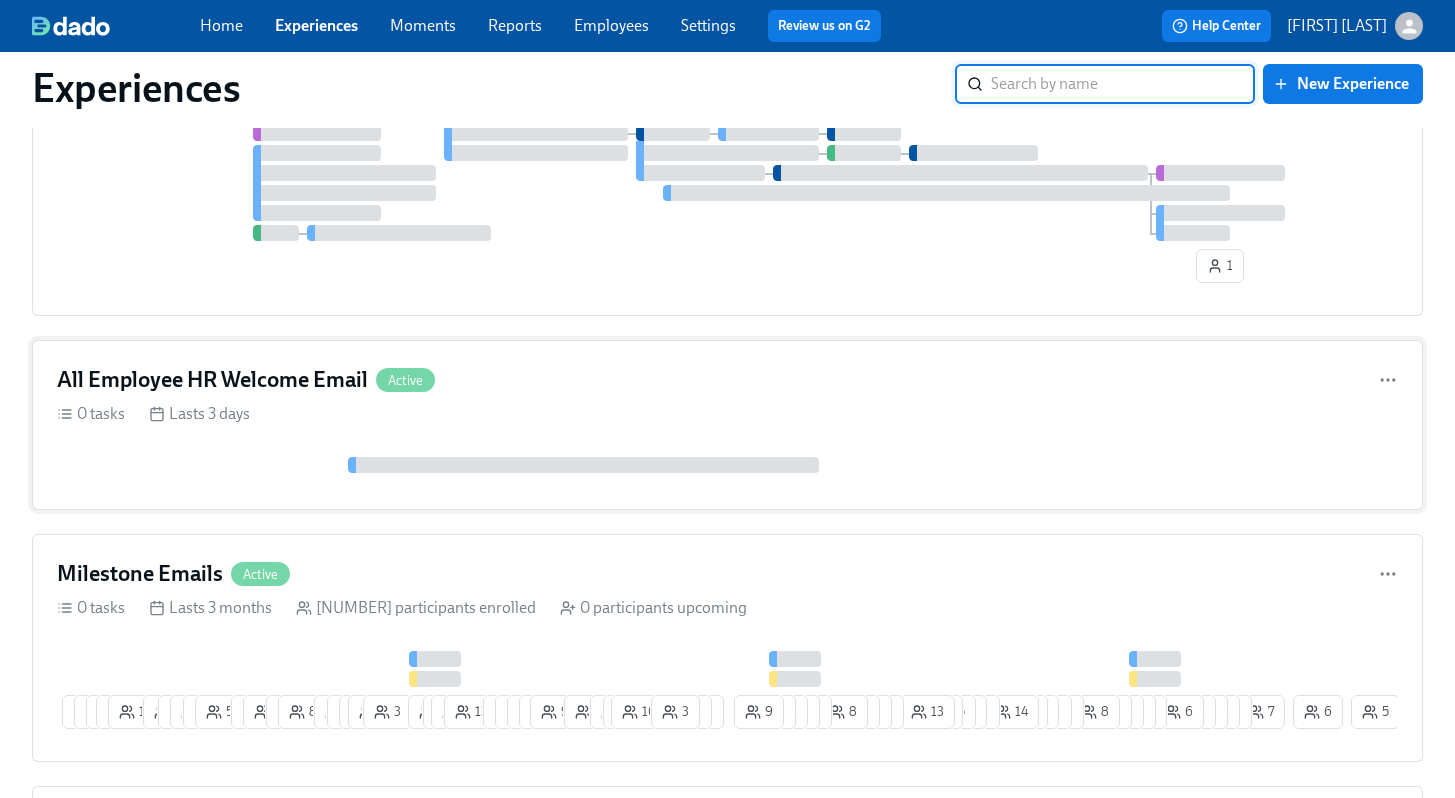 click on "0 tasks   Lasts   3 days" at bounding box center (727, 414) 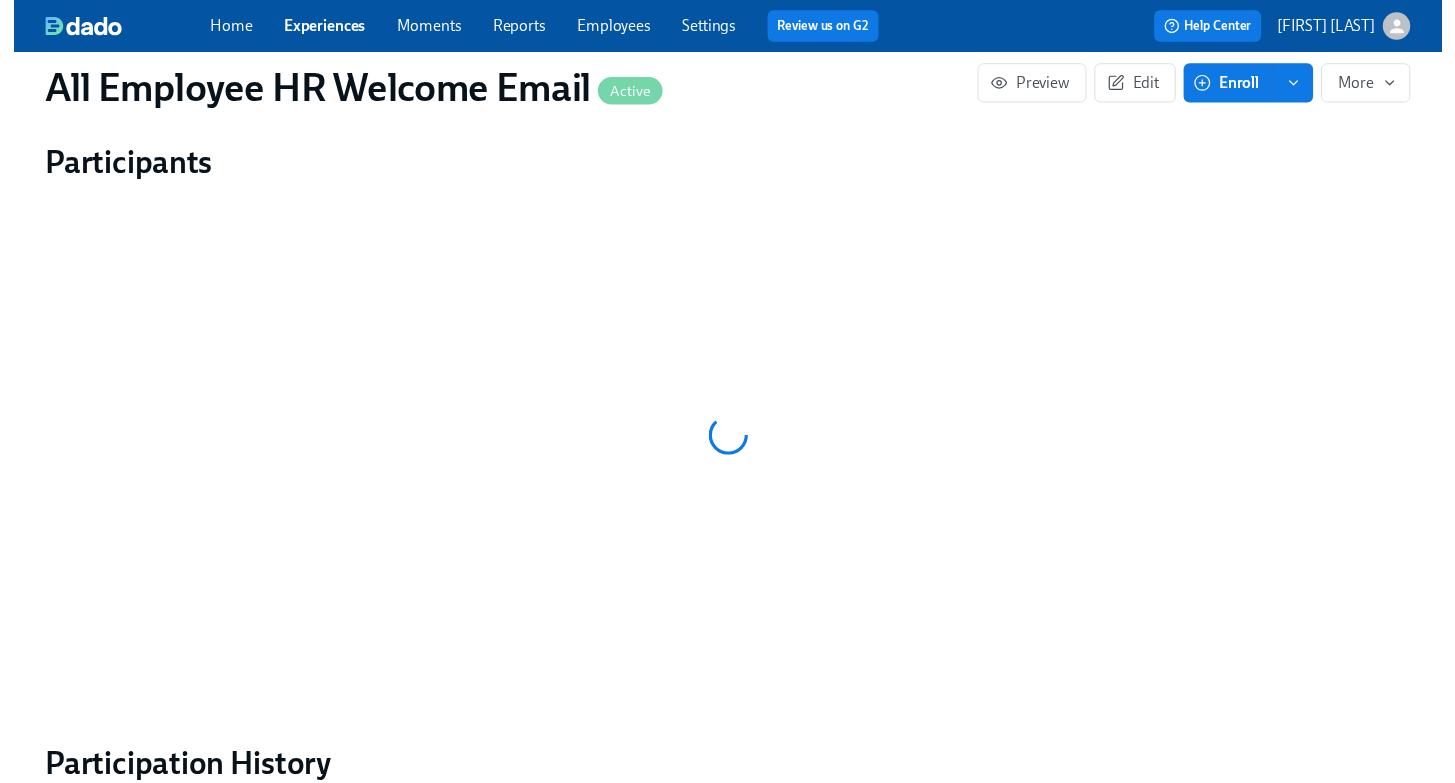 scroll, scrollTop: 0, scrollLeft: 0, axis: both 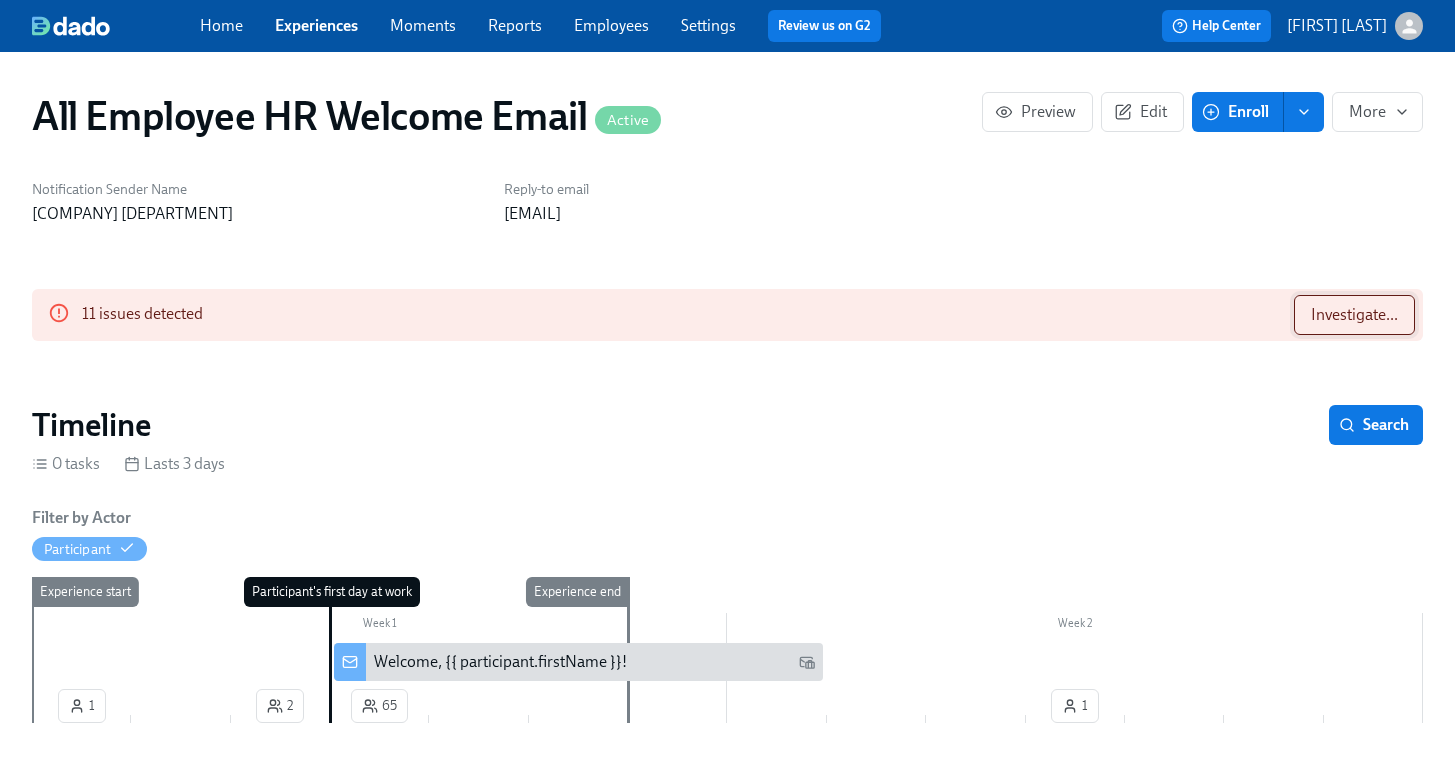 click on "Investigate..." at bounding box center [1354, 315] 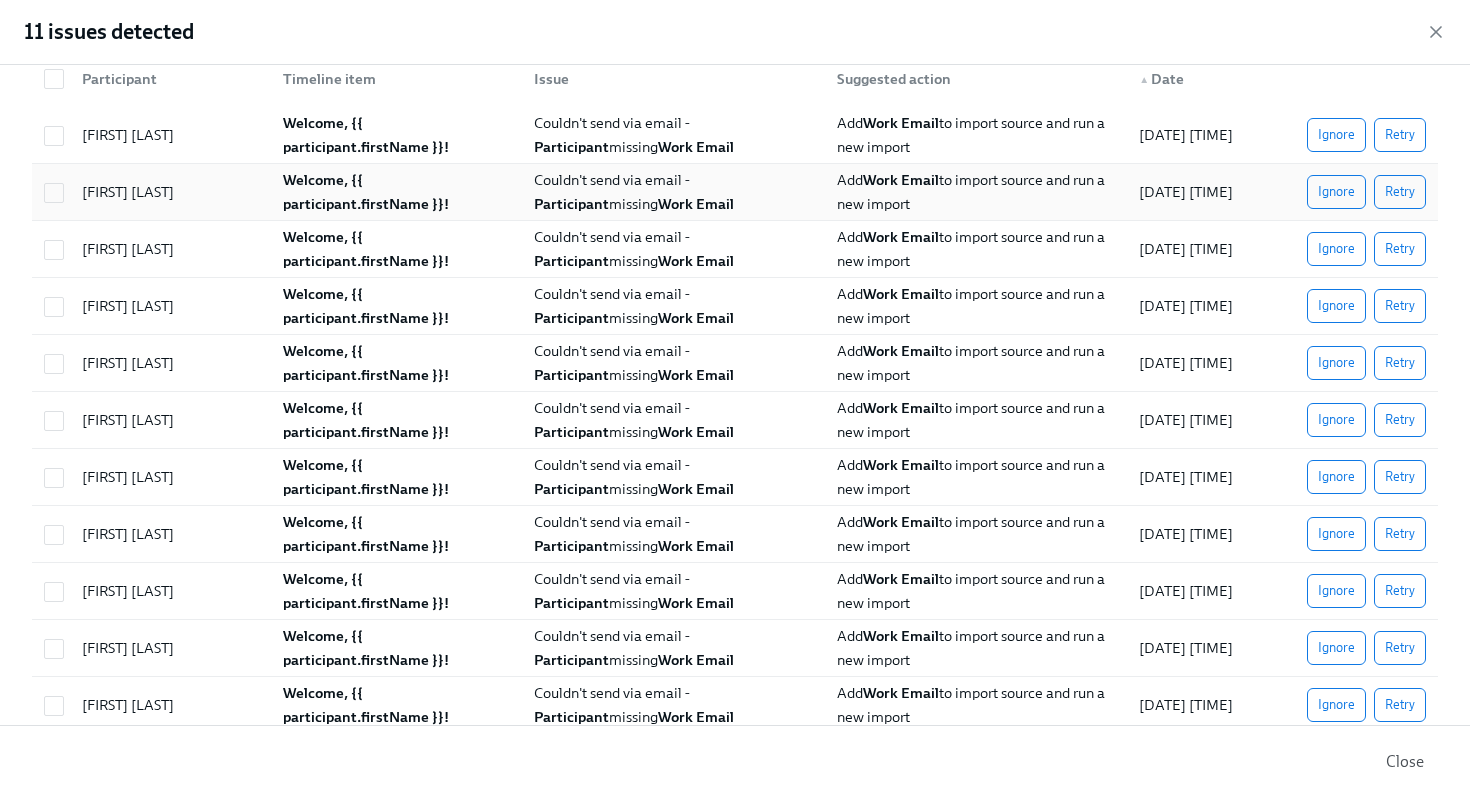 scroll, scrollTop: 70, scrollLeft: 0, axis: vertical 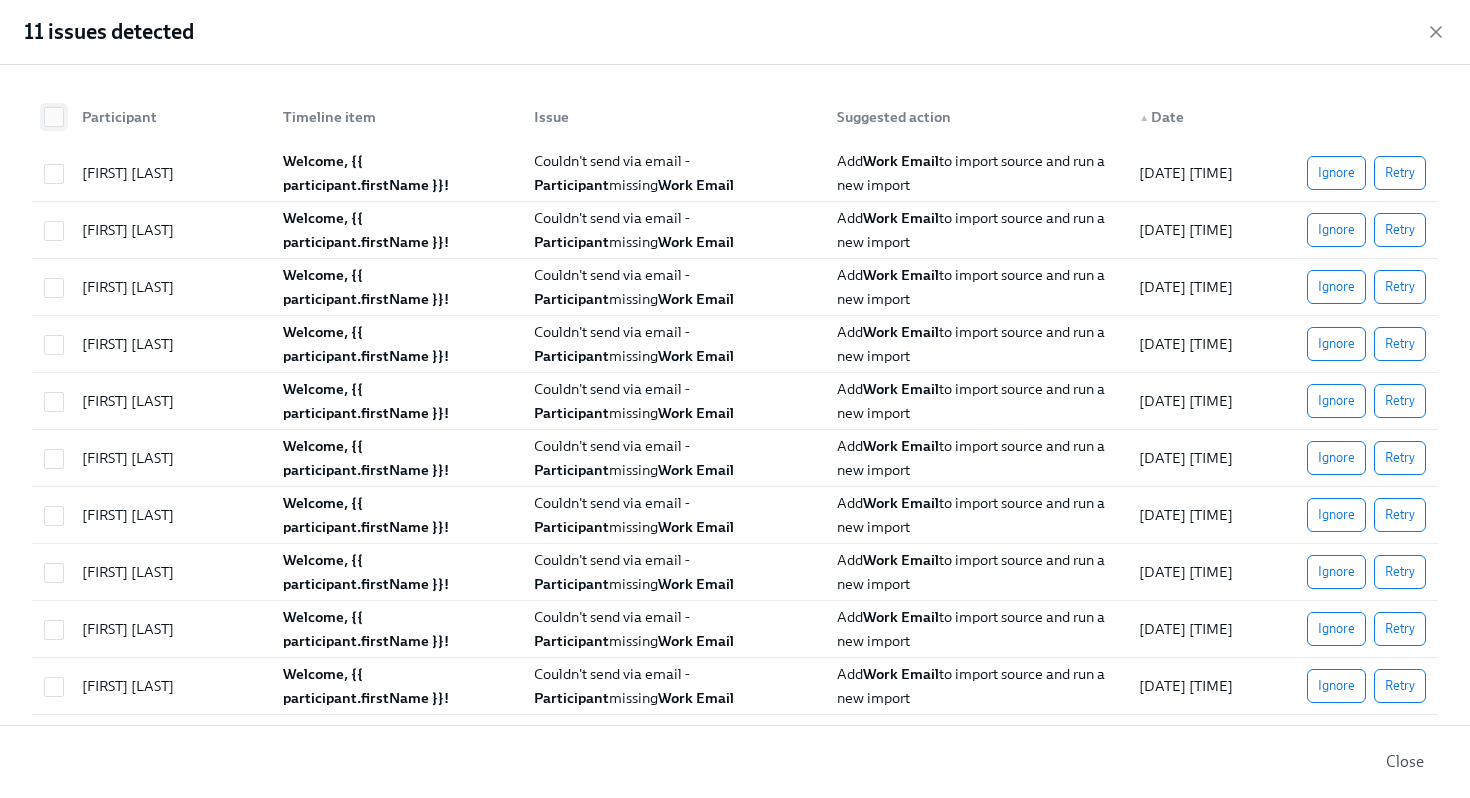 click at bounding box center (54, 117) 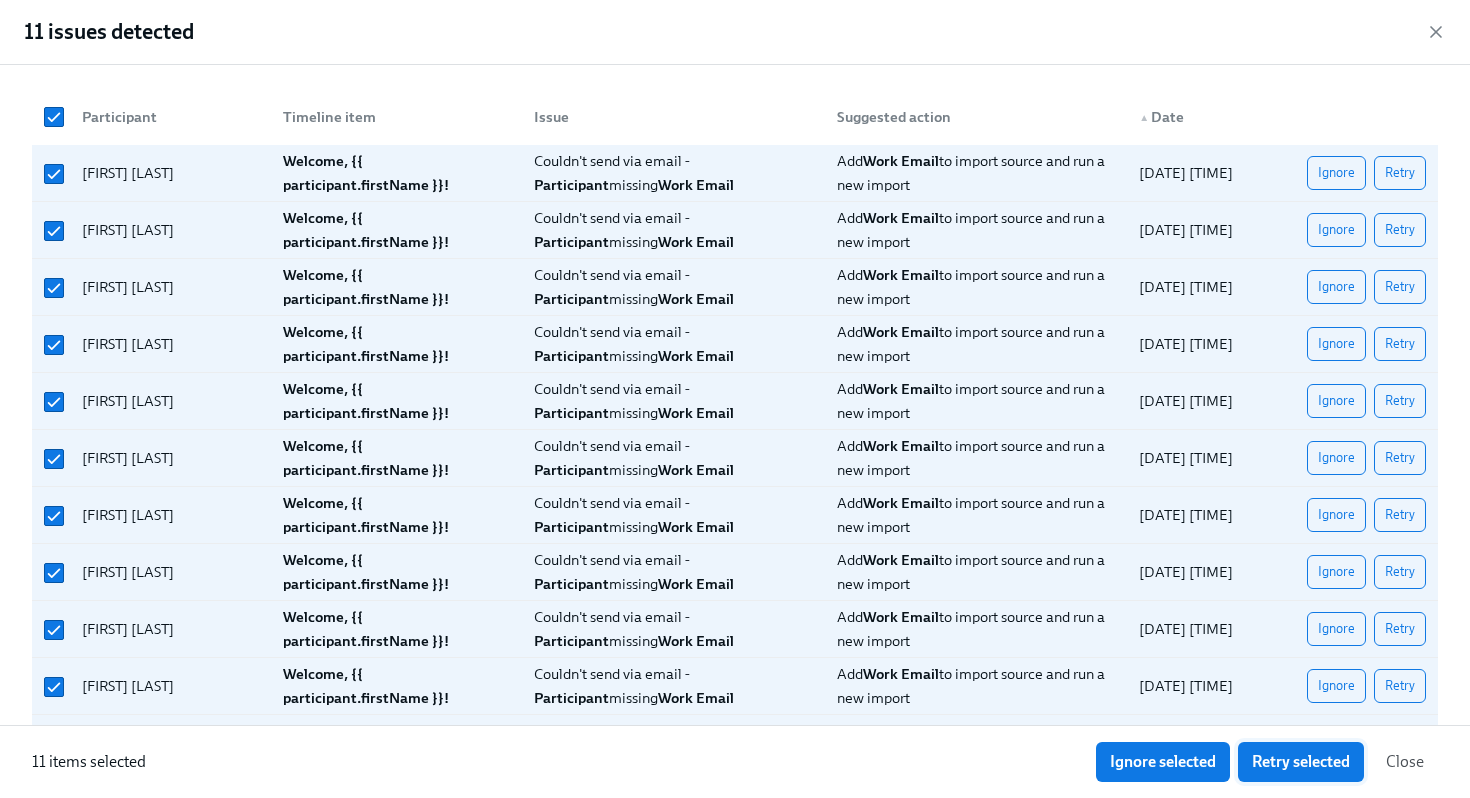 click on "Retry selected" at bounding box center (1301, 762) 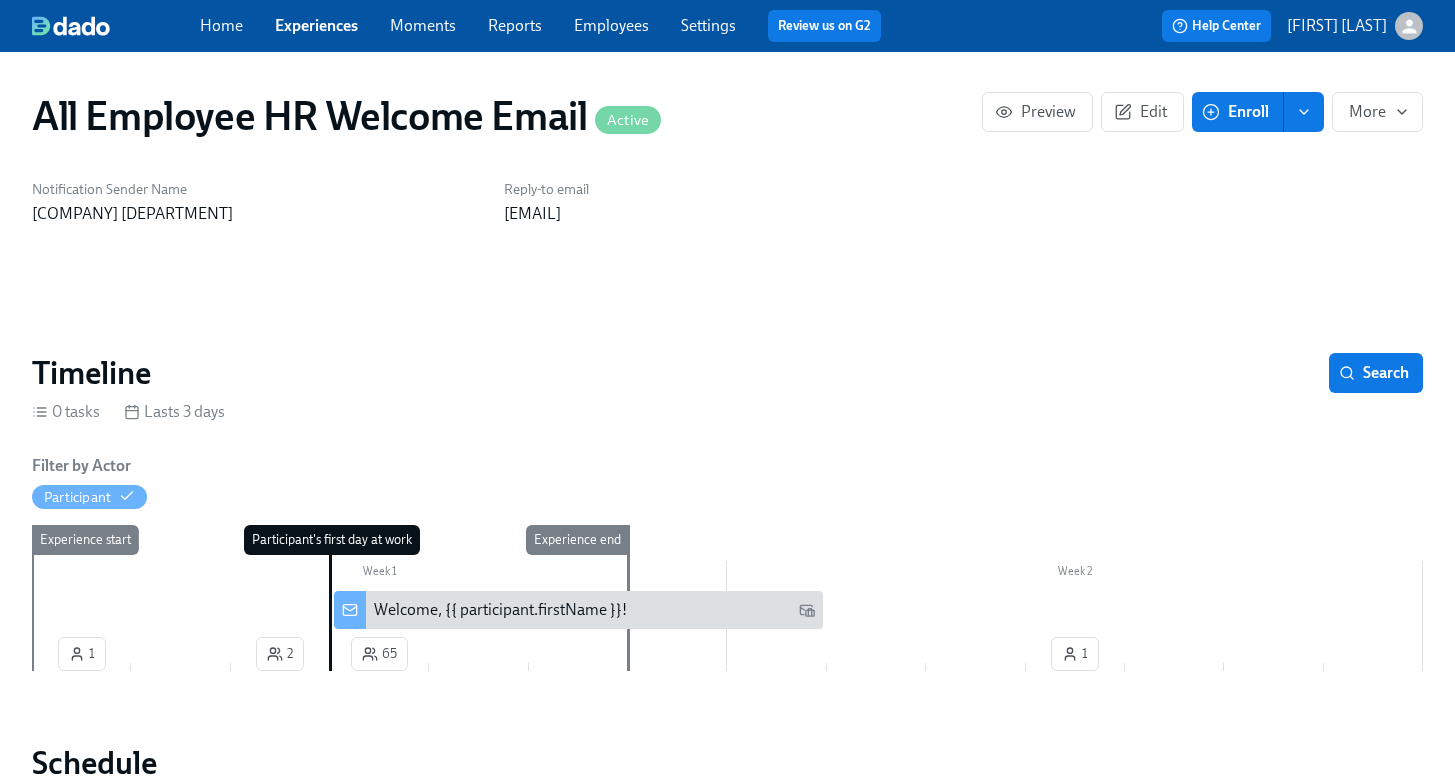 scroll, scrollTop: 0, scrollLeft: 2155, axis: horizontal 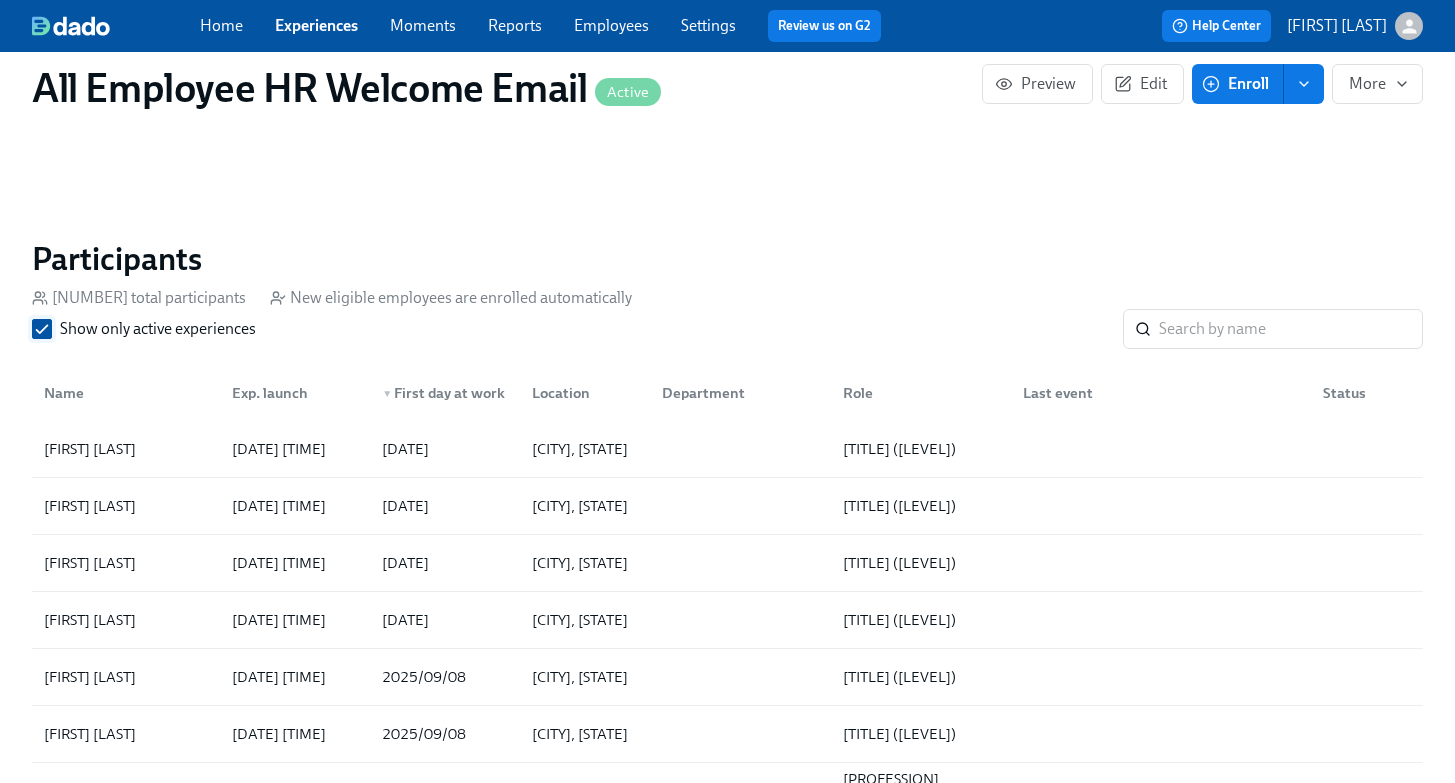 click on "Show only active experiences" at bounding box center (42, 329) 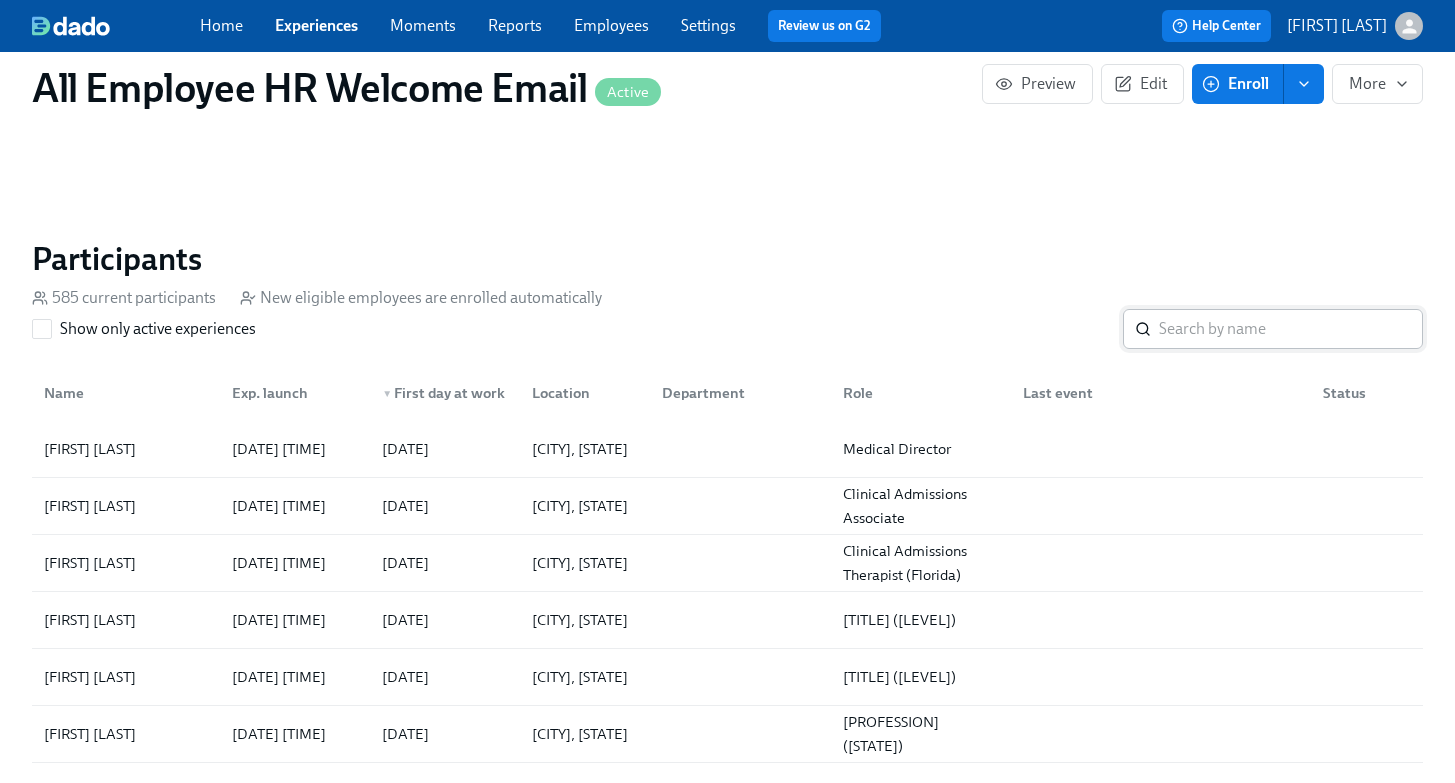 click at bounding box center (1291, 329) 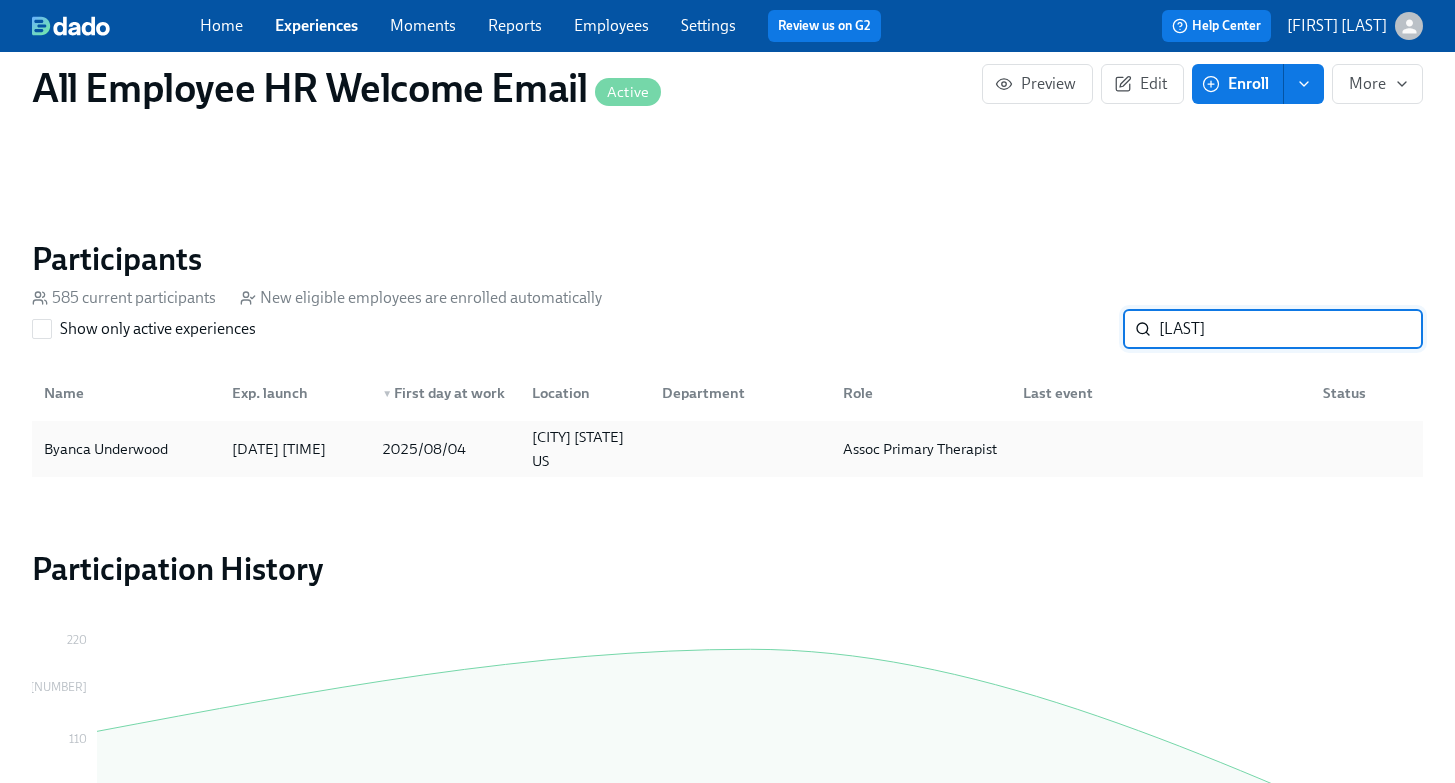 click on "Byanca Underwood" at bounding box center [106, 449] 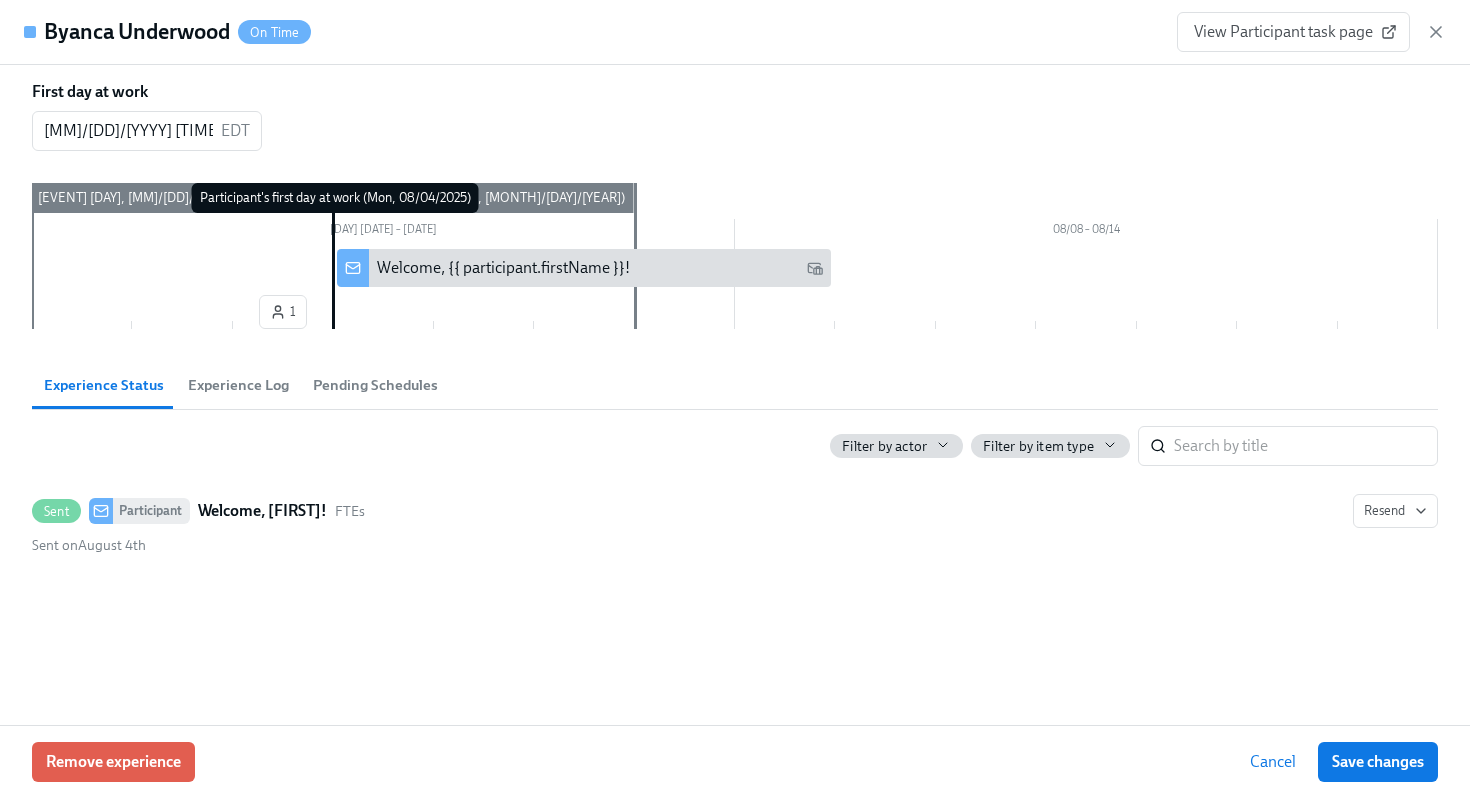 click on "Cancel" at bounding box center [1273, 762] 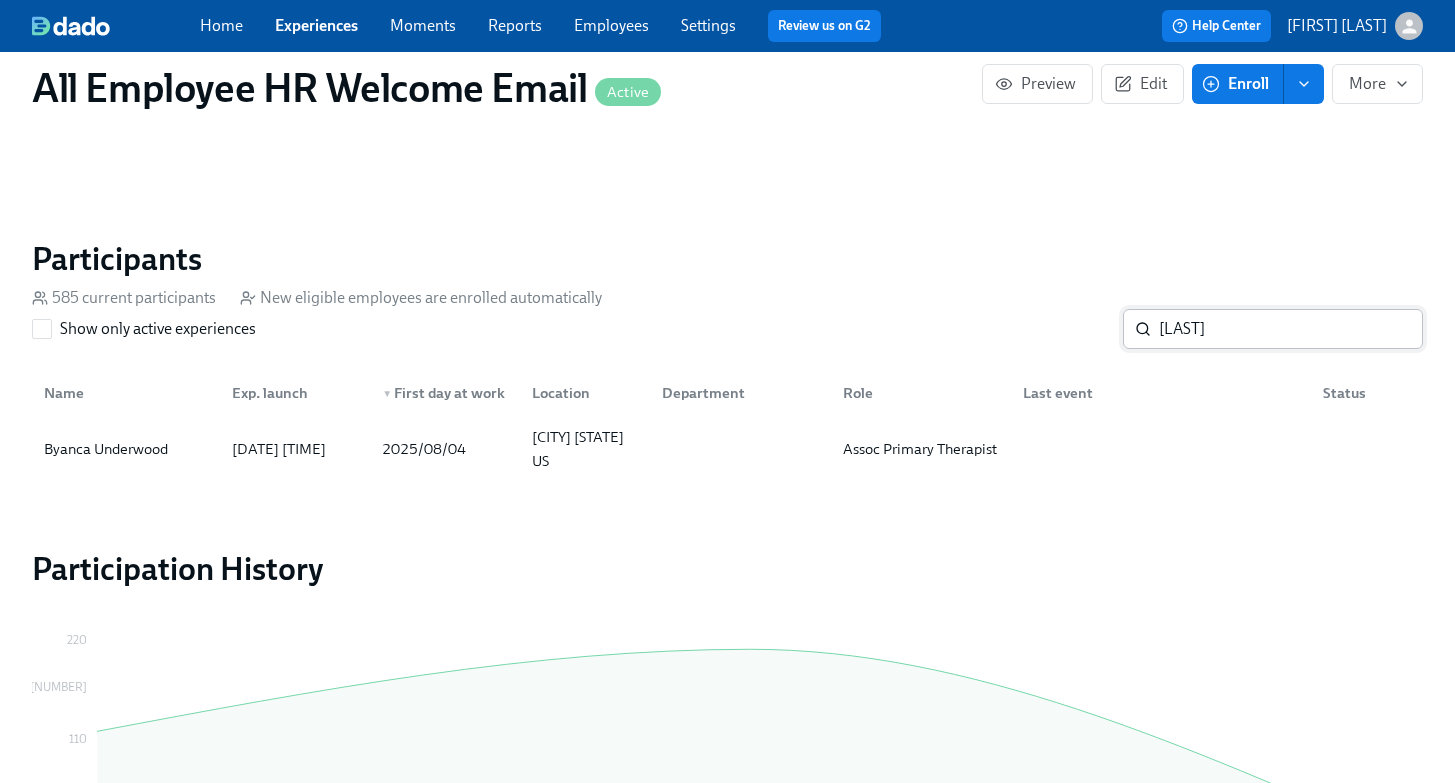 click on "[LAST]" at bounding box center (1291, 329) 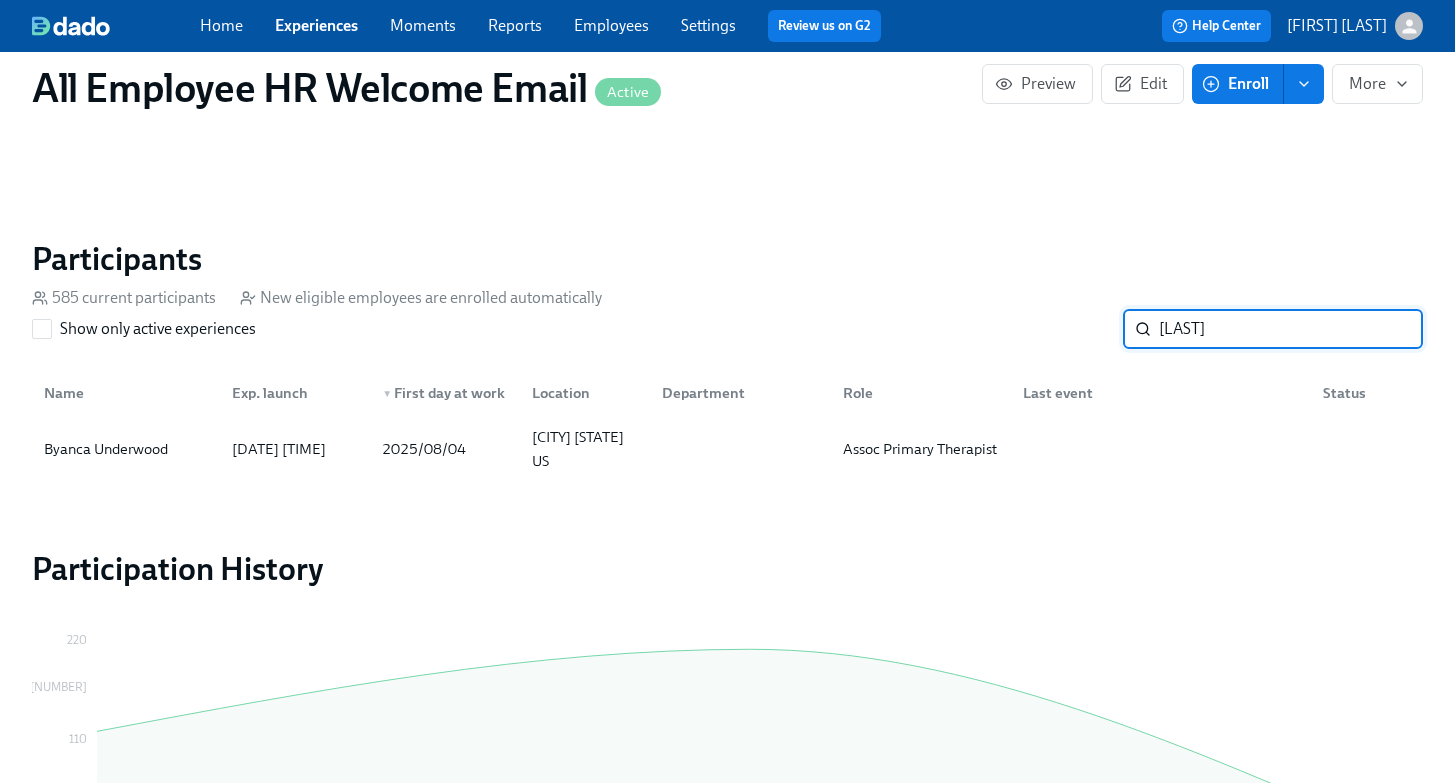 click on "[LAST]" at bounding box center [1291, 329] 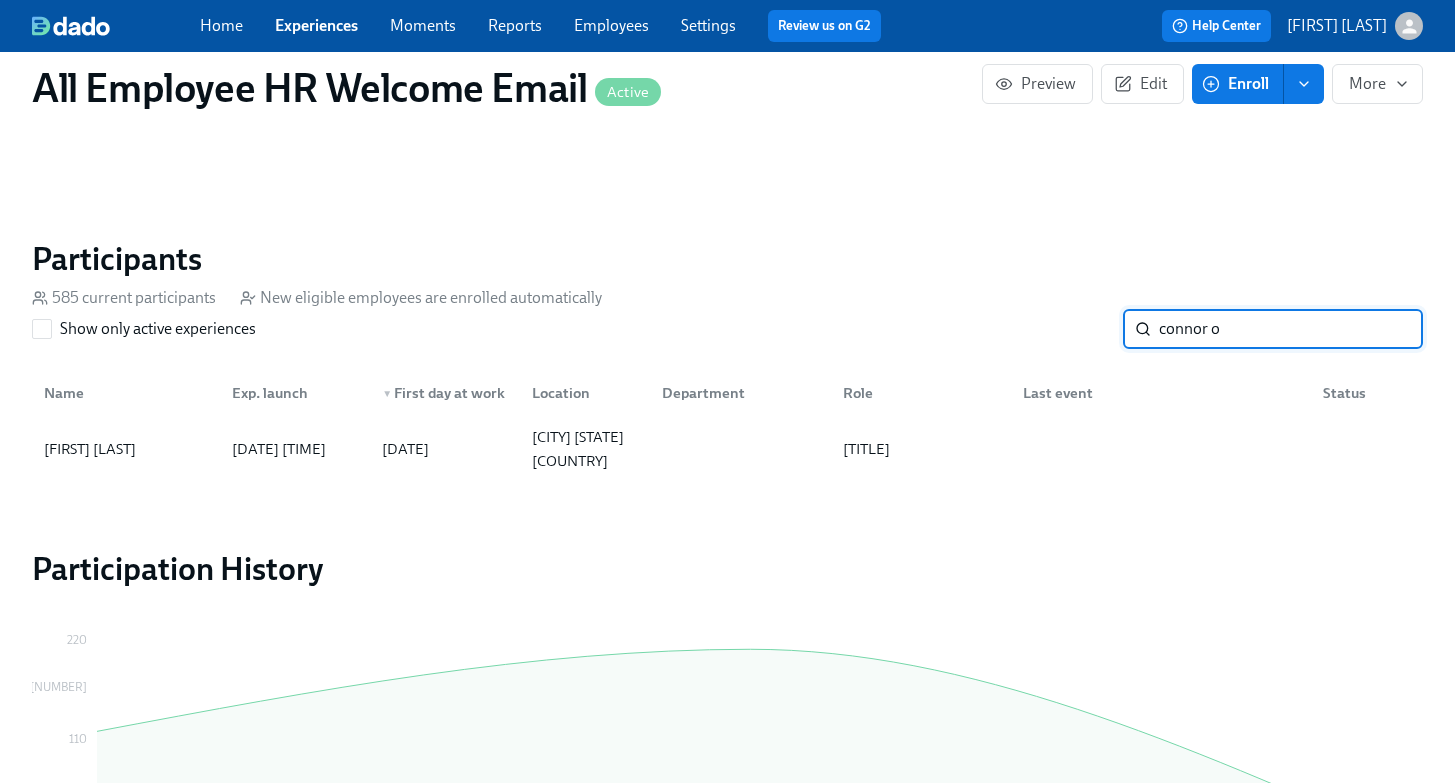click on "connor o" at bounding box center [1291, 329] 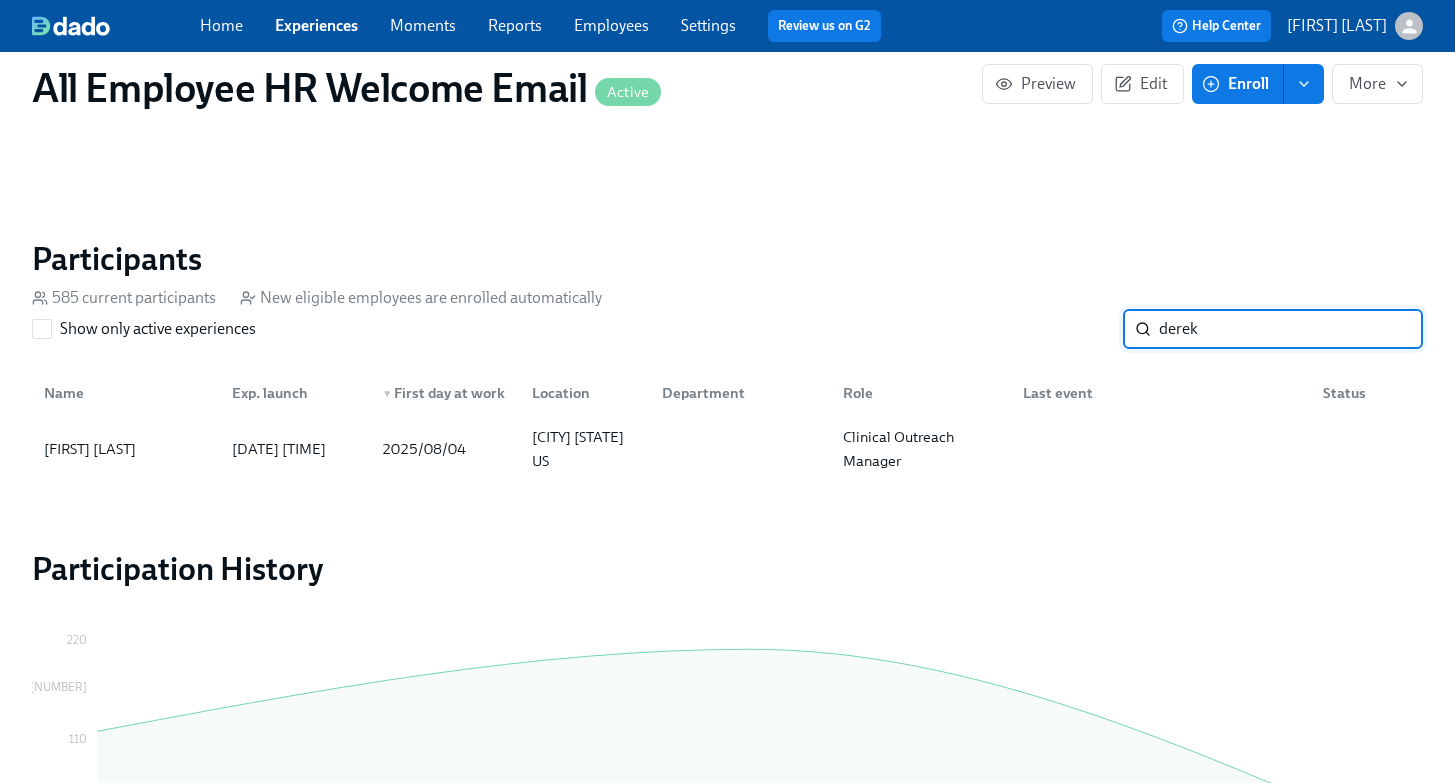 click on "derek" at bounding box center (1291, 329) 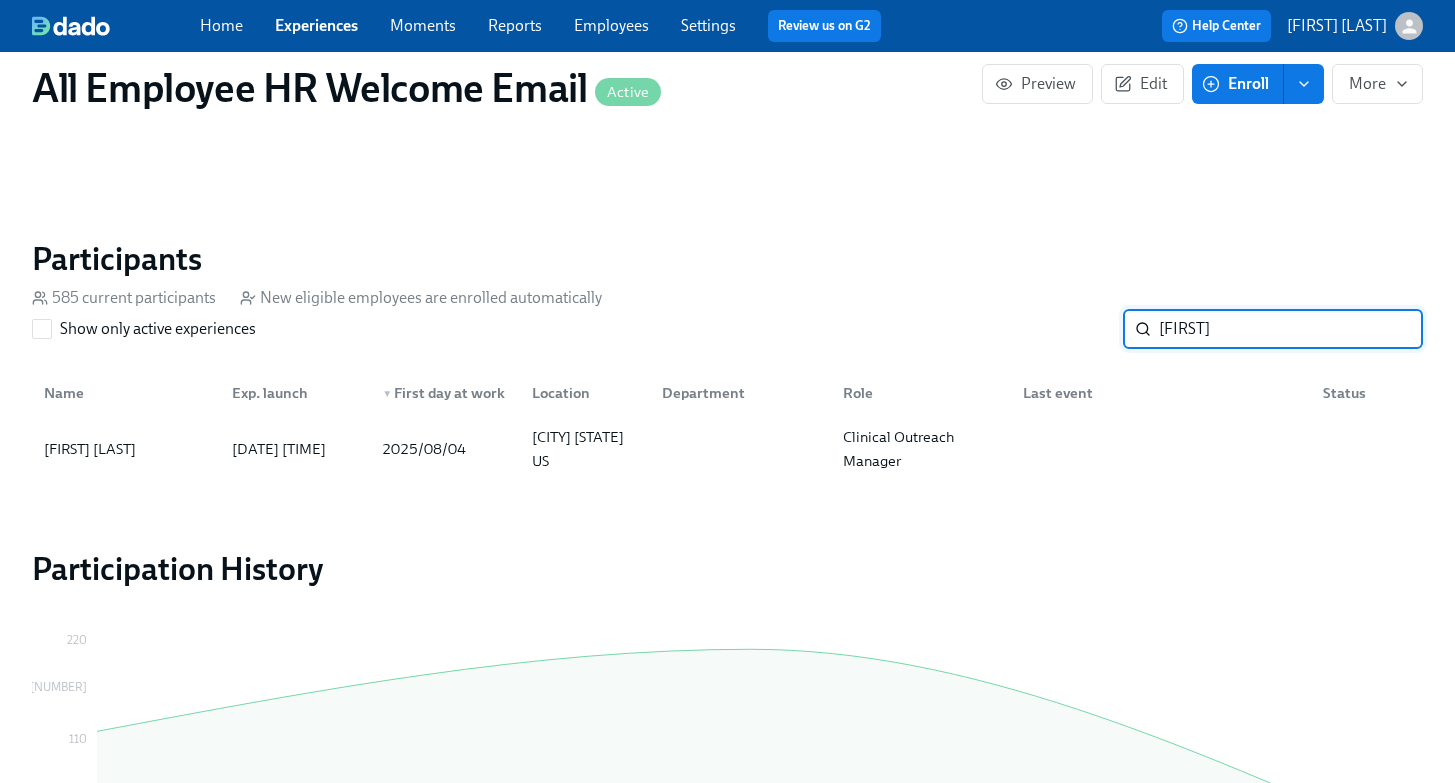 click on "[FIRST]" at bounding box center (1291, 329) 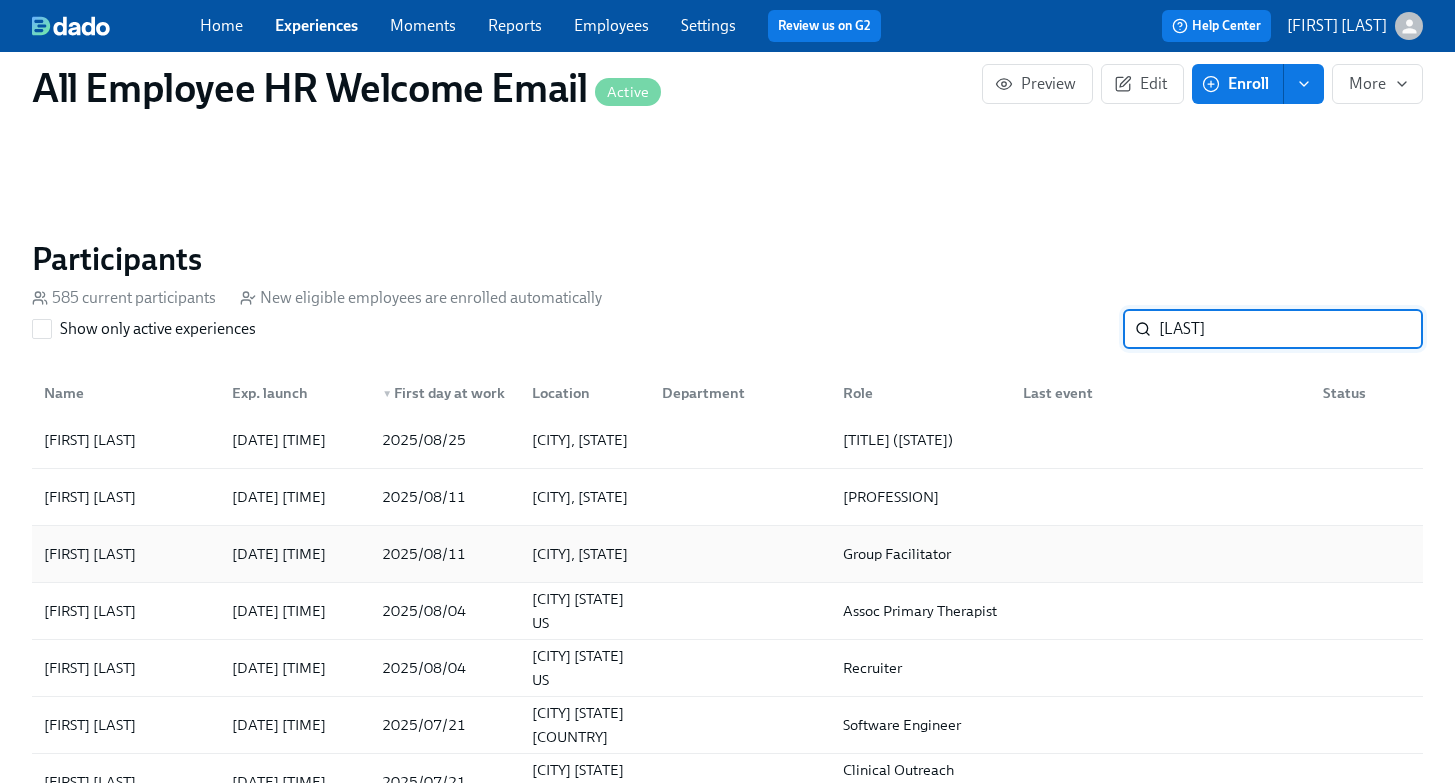 scroll, scrollTop: 19, scrollLeft: 0, axis: vertical 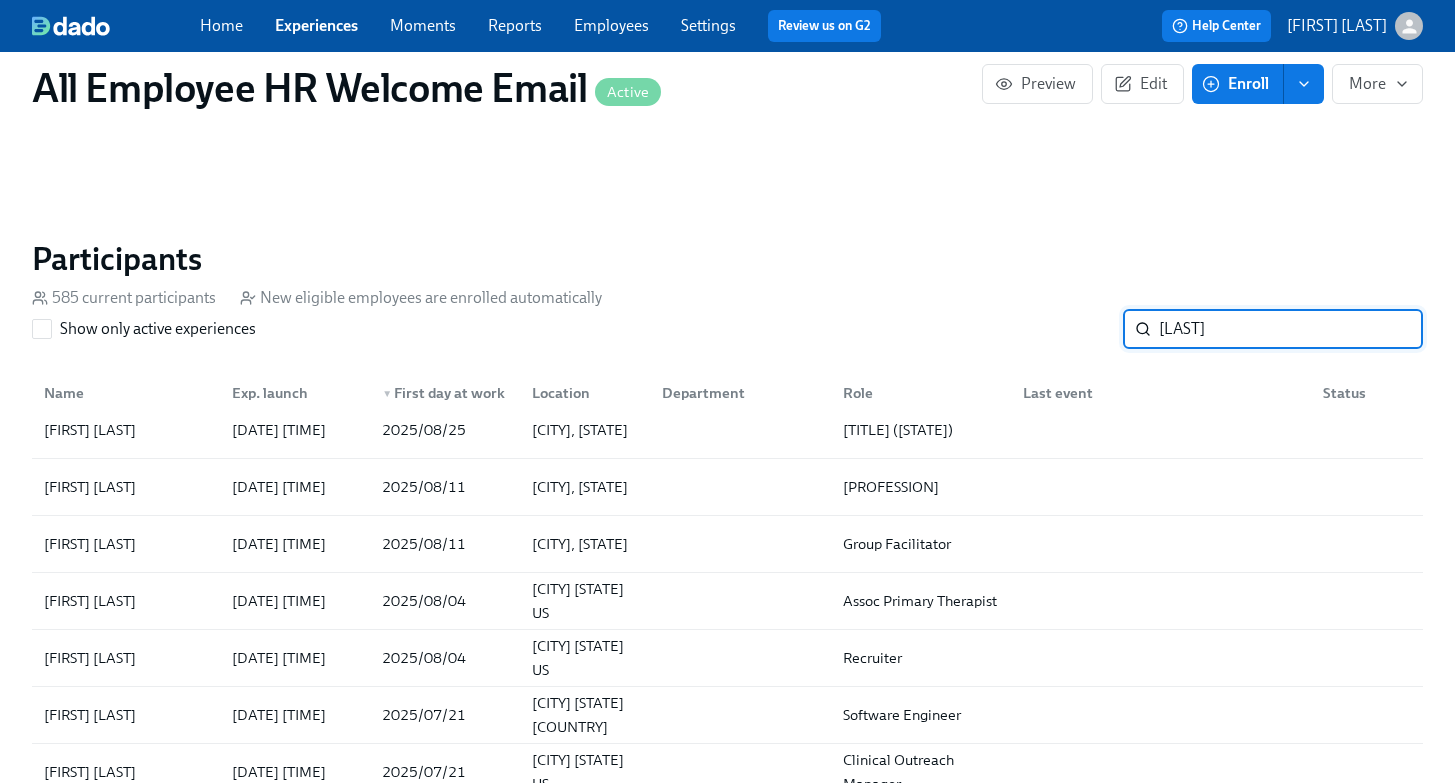 click on "[LAST]" at bounding box center [1291, 329] 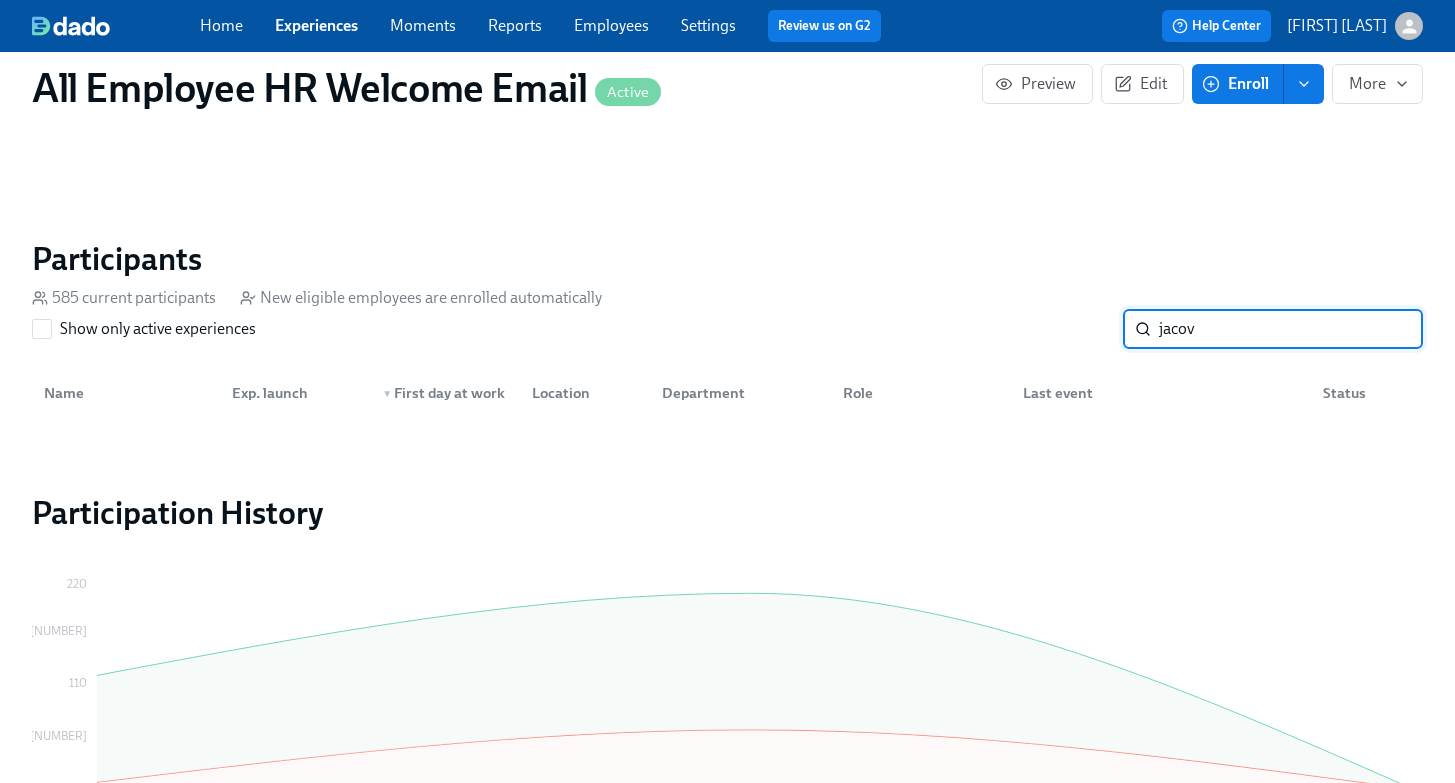 scroll, scrollTop: 0, scrollLeft: 0, axis: both 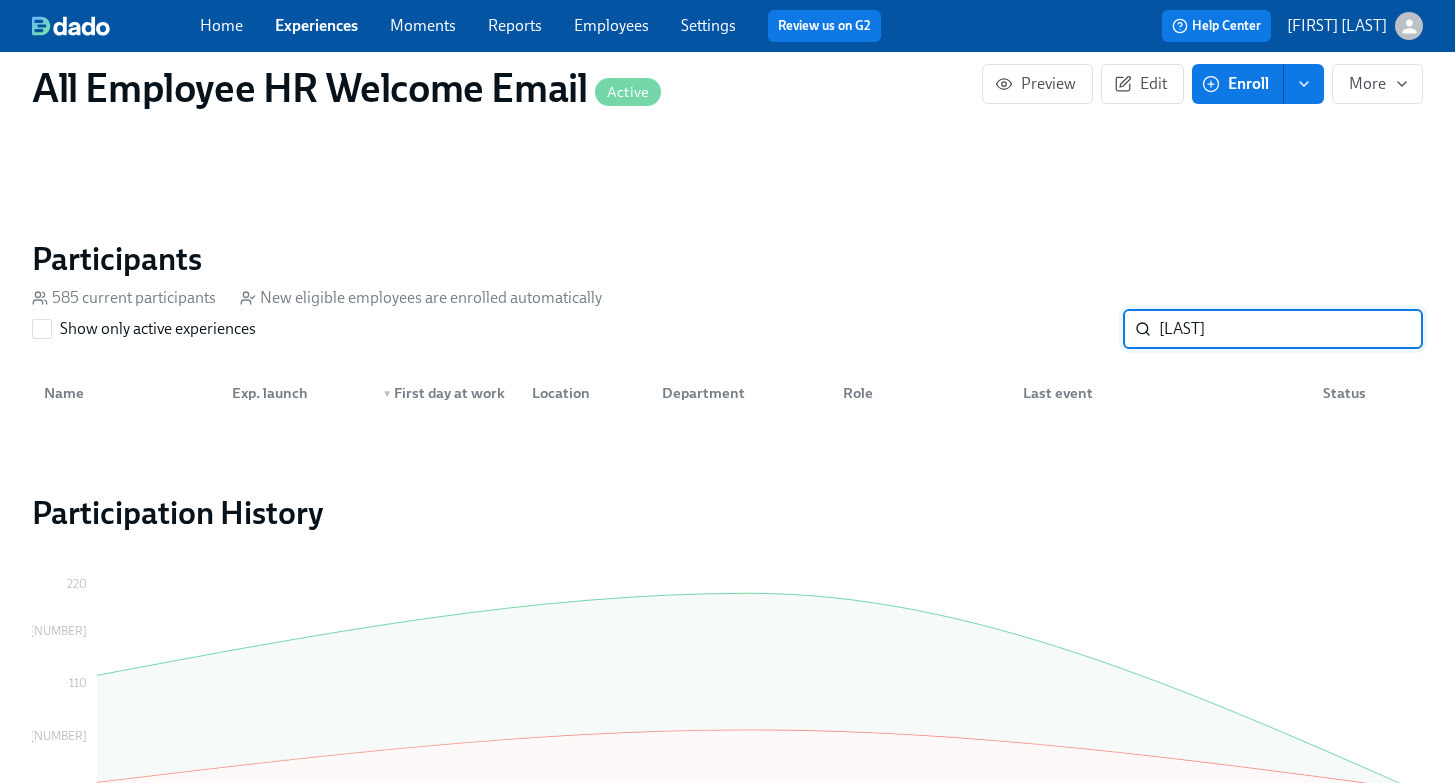 click on "[LAST]" at bounding box center [1291, 329] 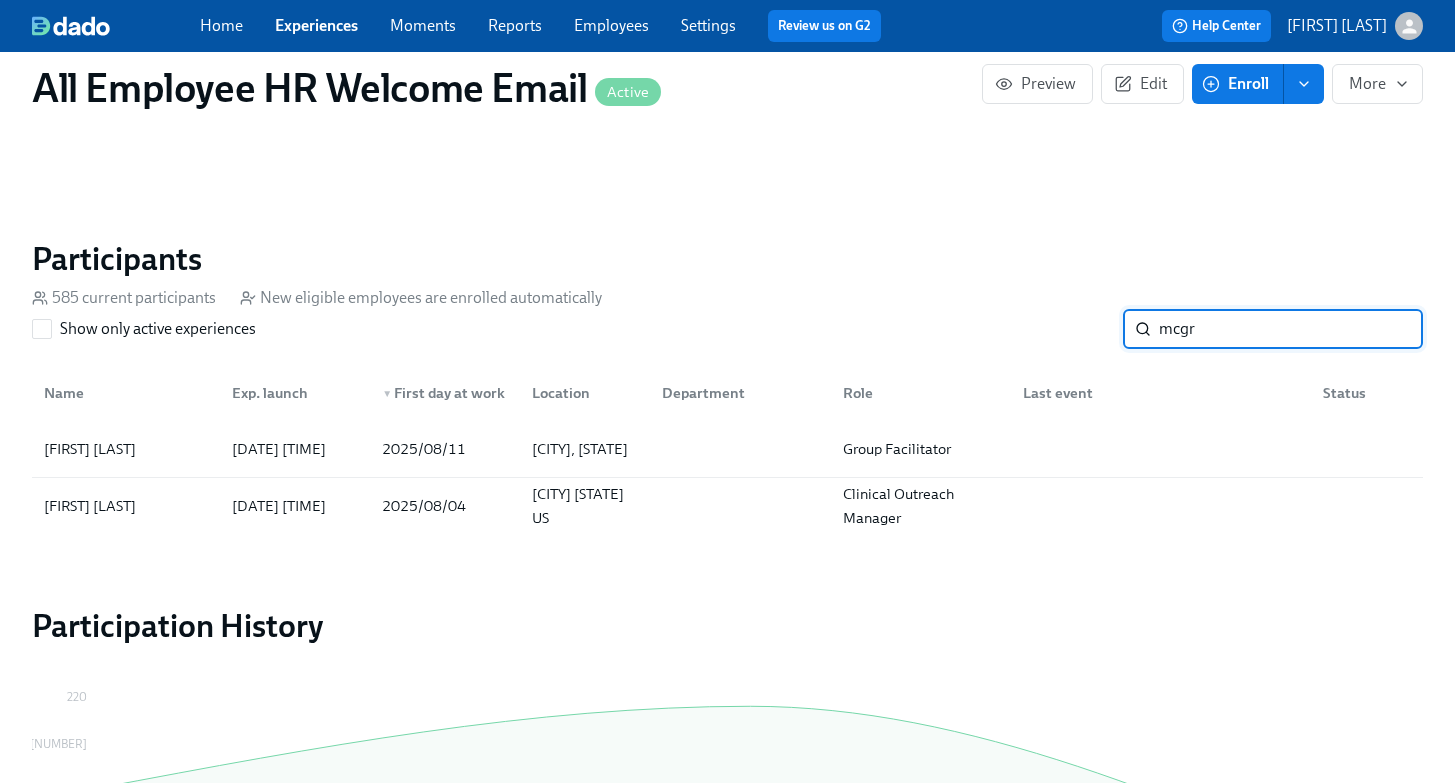 click on "mcgr" at bounding box center (1291, 329) 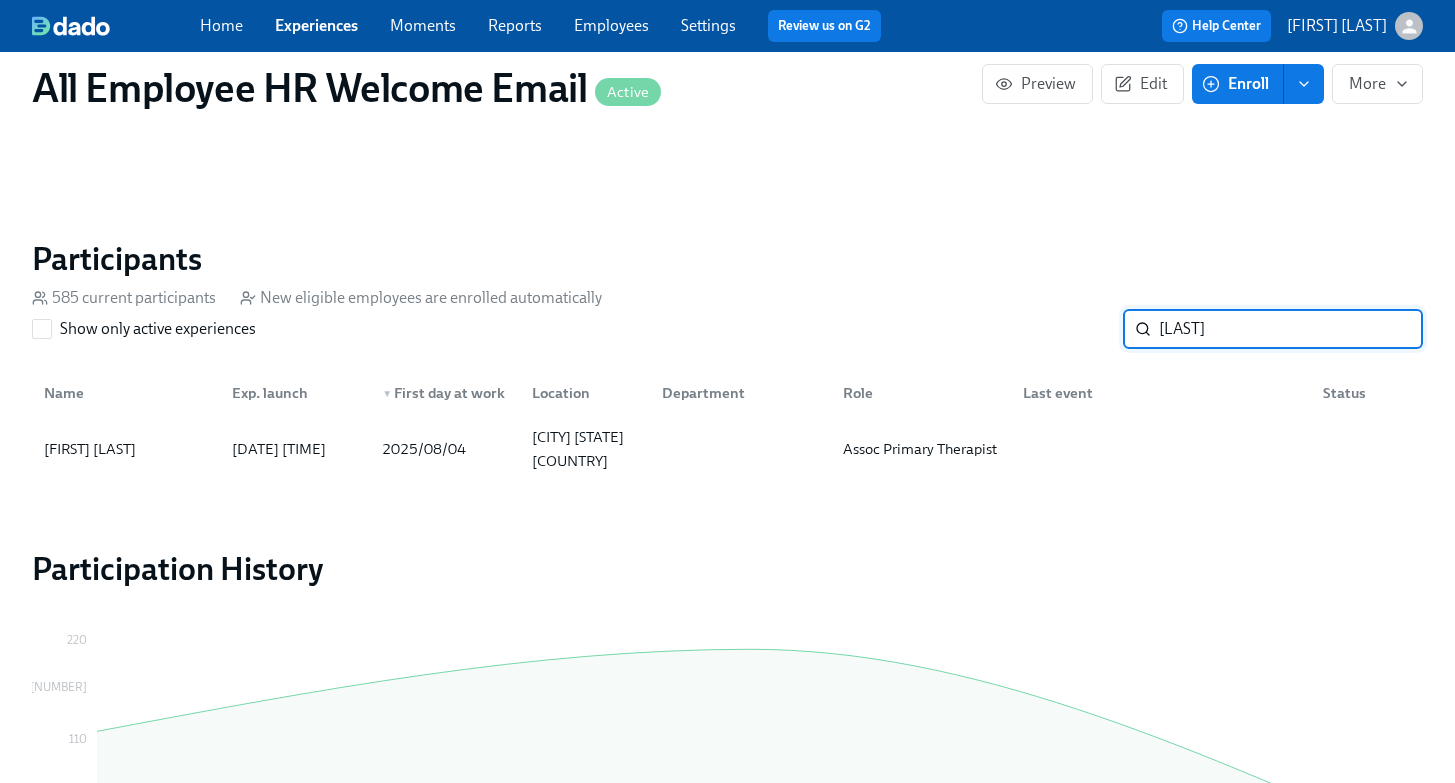 click on "[LAST]" at bounding box center [1291, 329] 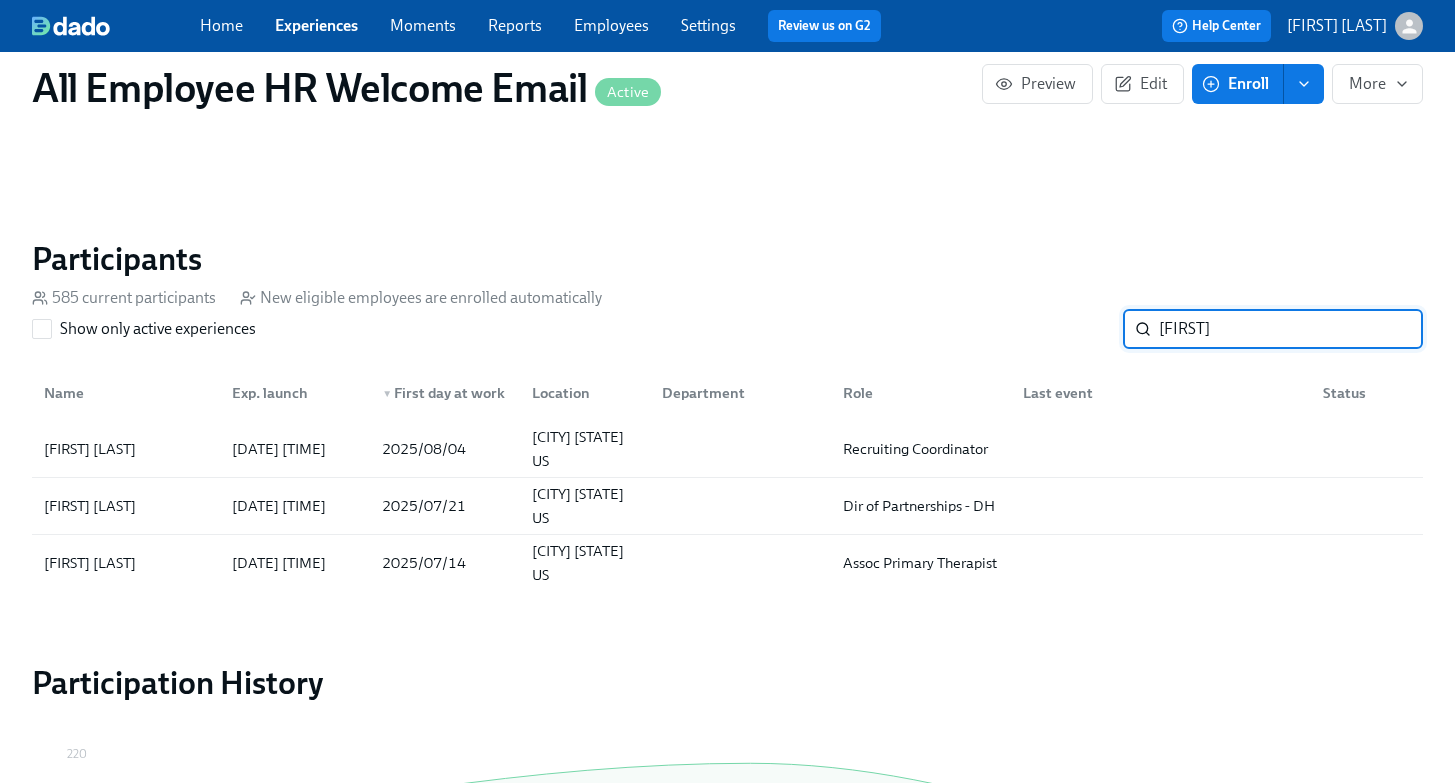 click on "[FIRST]" at bounding box center [1291, 329] 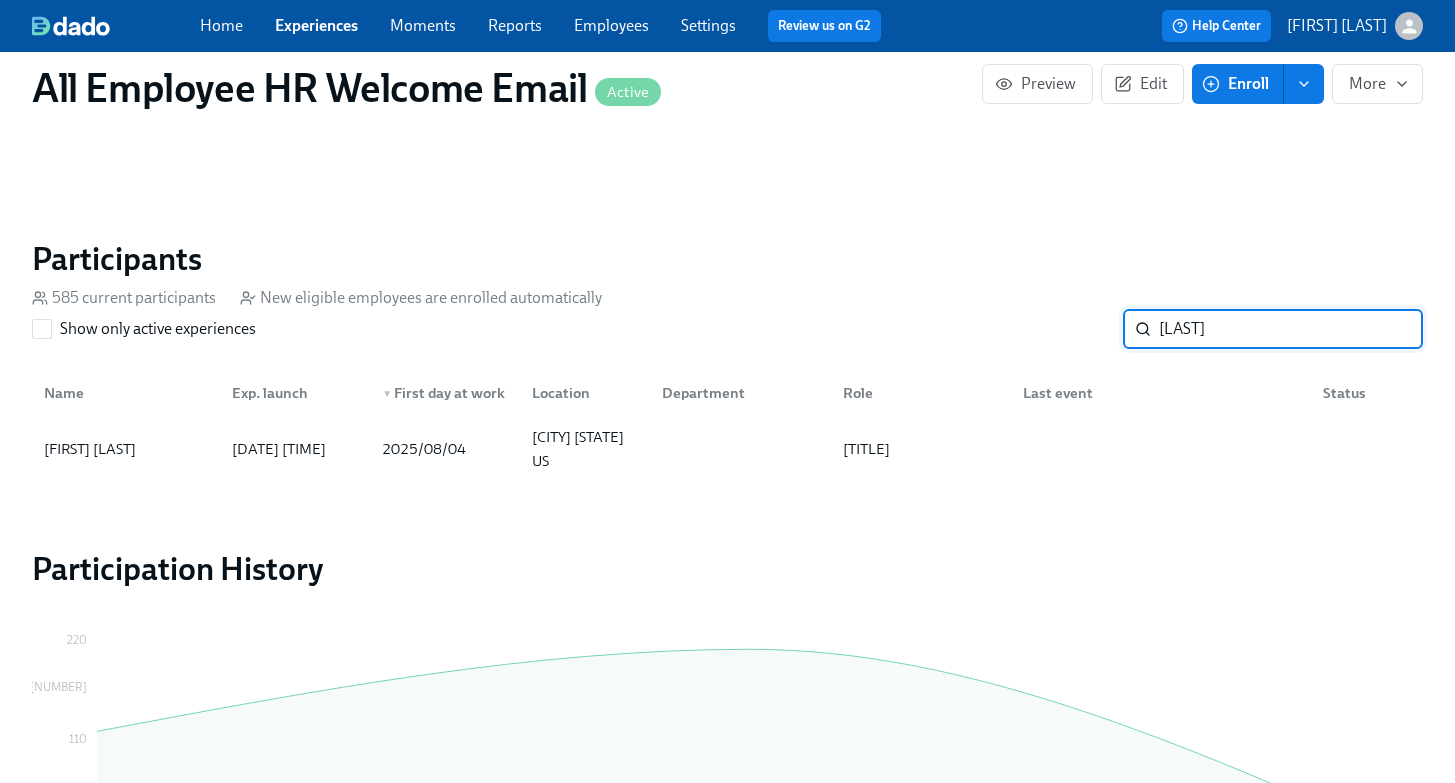 click on "[LAST]" at bounding box center [1291, 329] 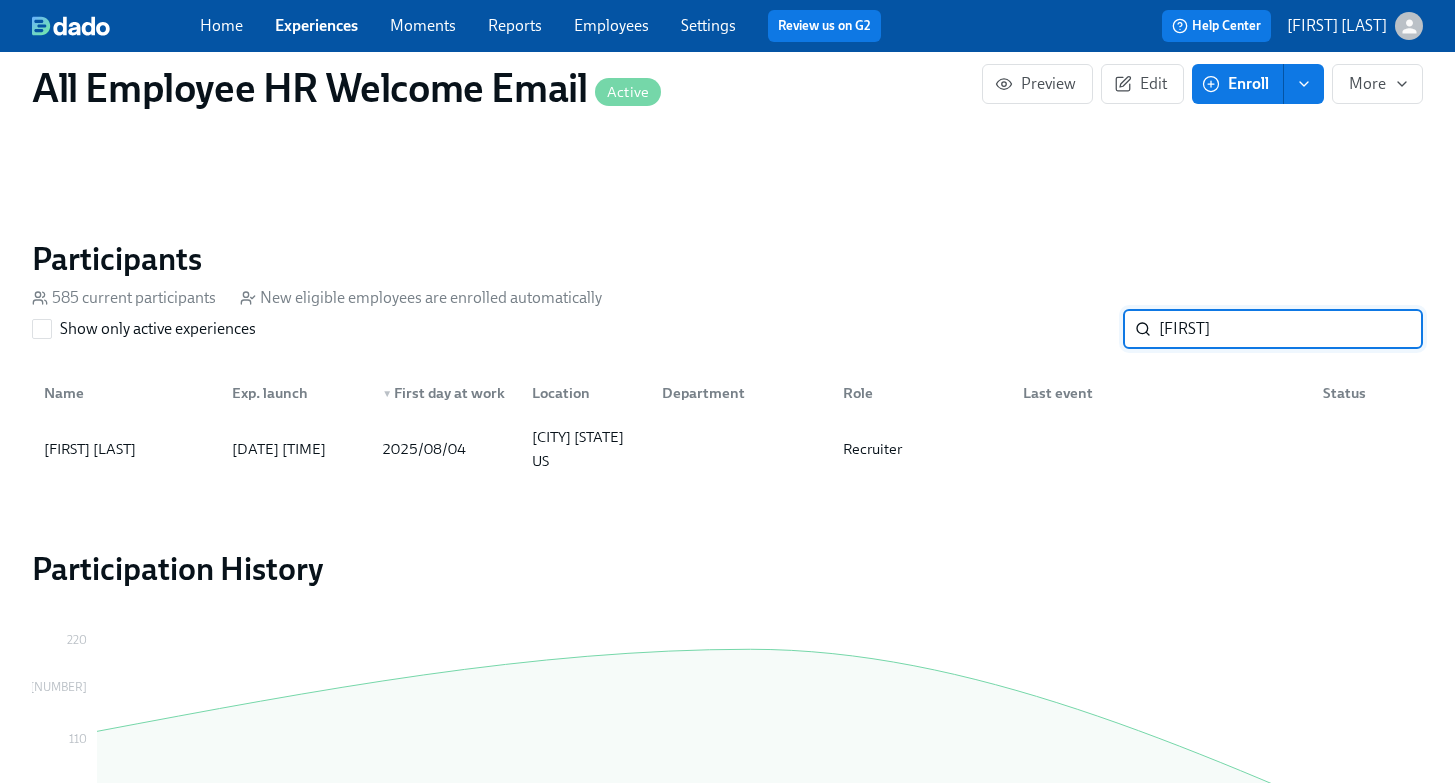 click on "[FIRST]" at bounding box center (1291, 329) 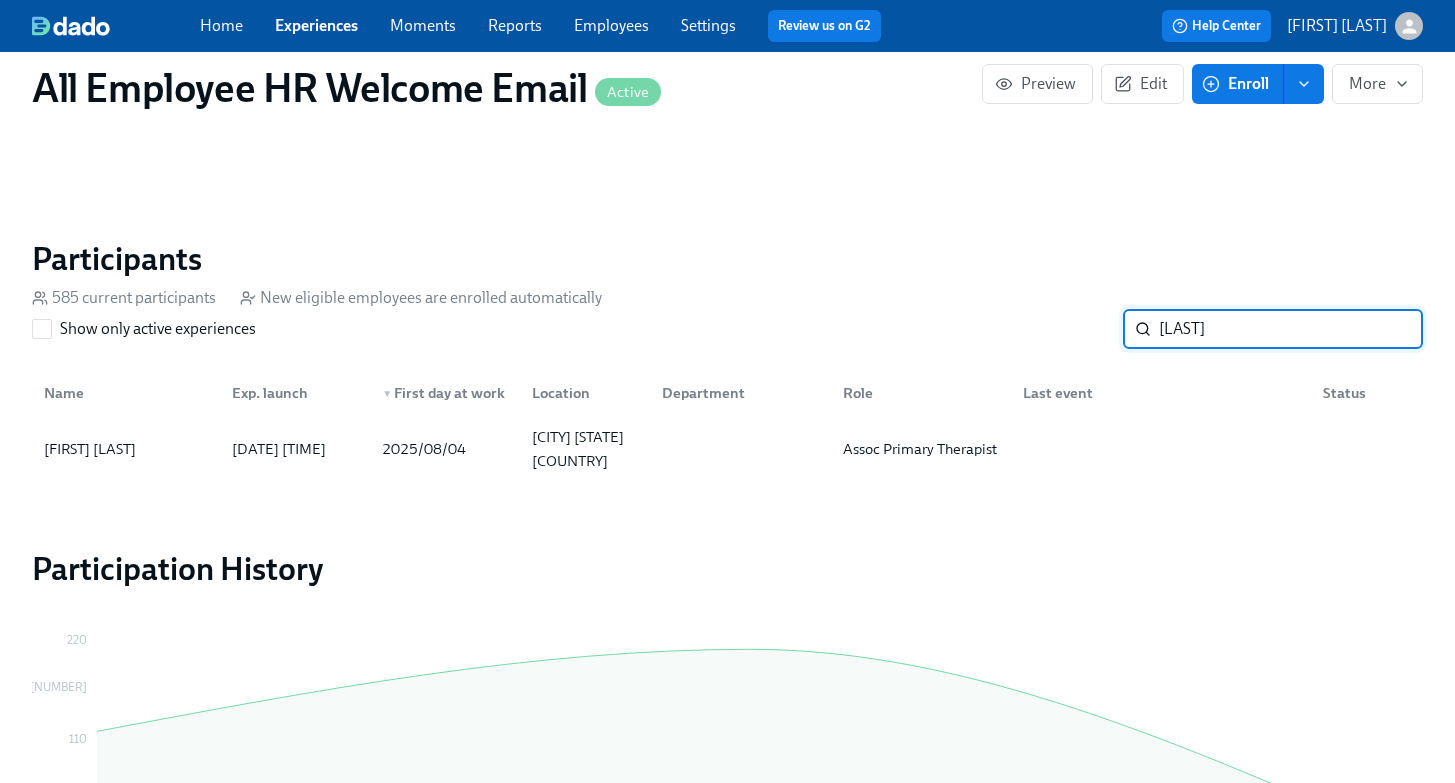 click on "[LAST]" at bounding box center (1291, 329) 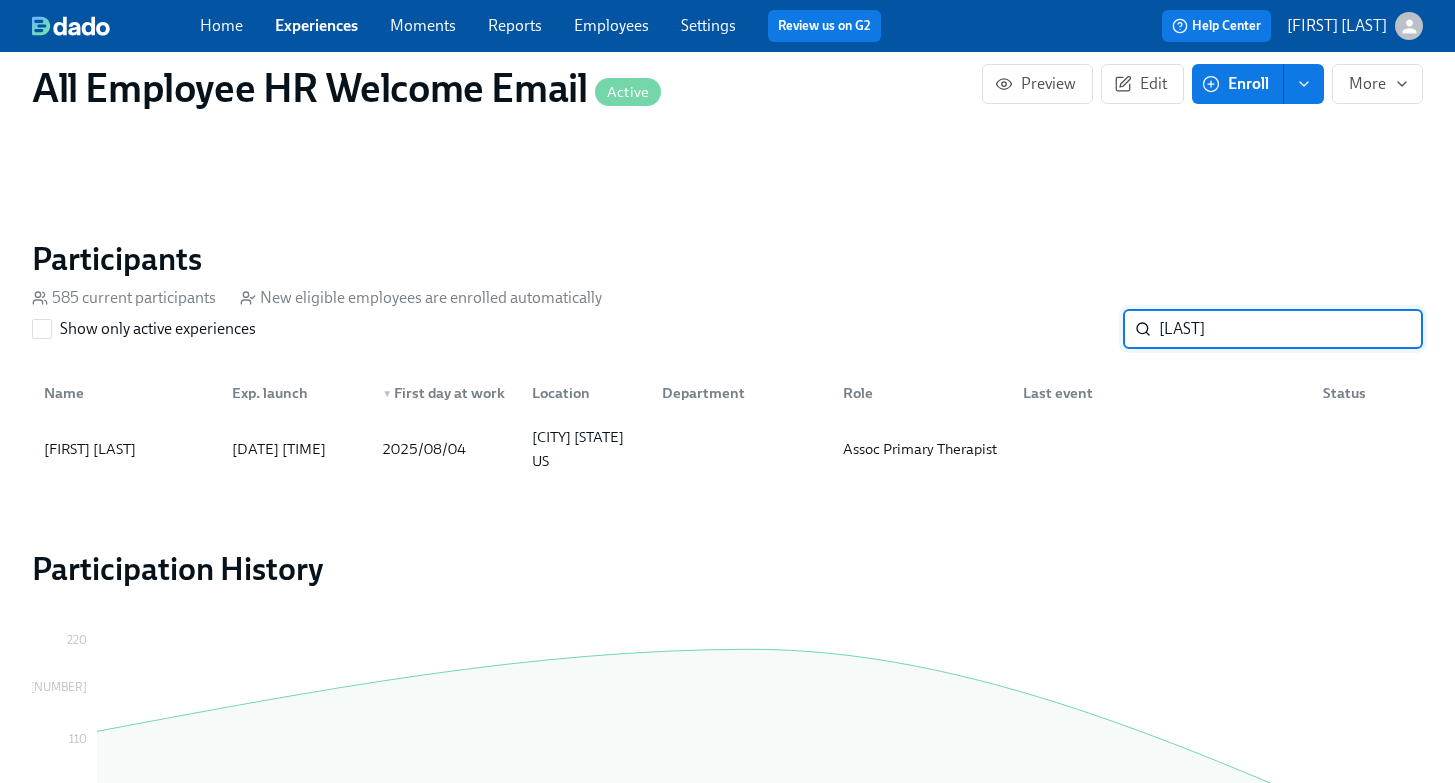 click on "[LAST]" at bounding box center (1291, 329) 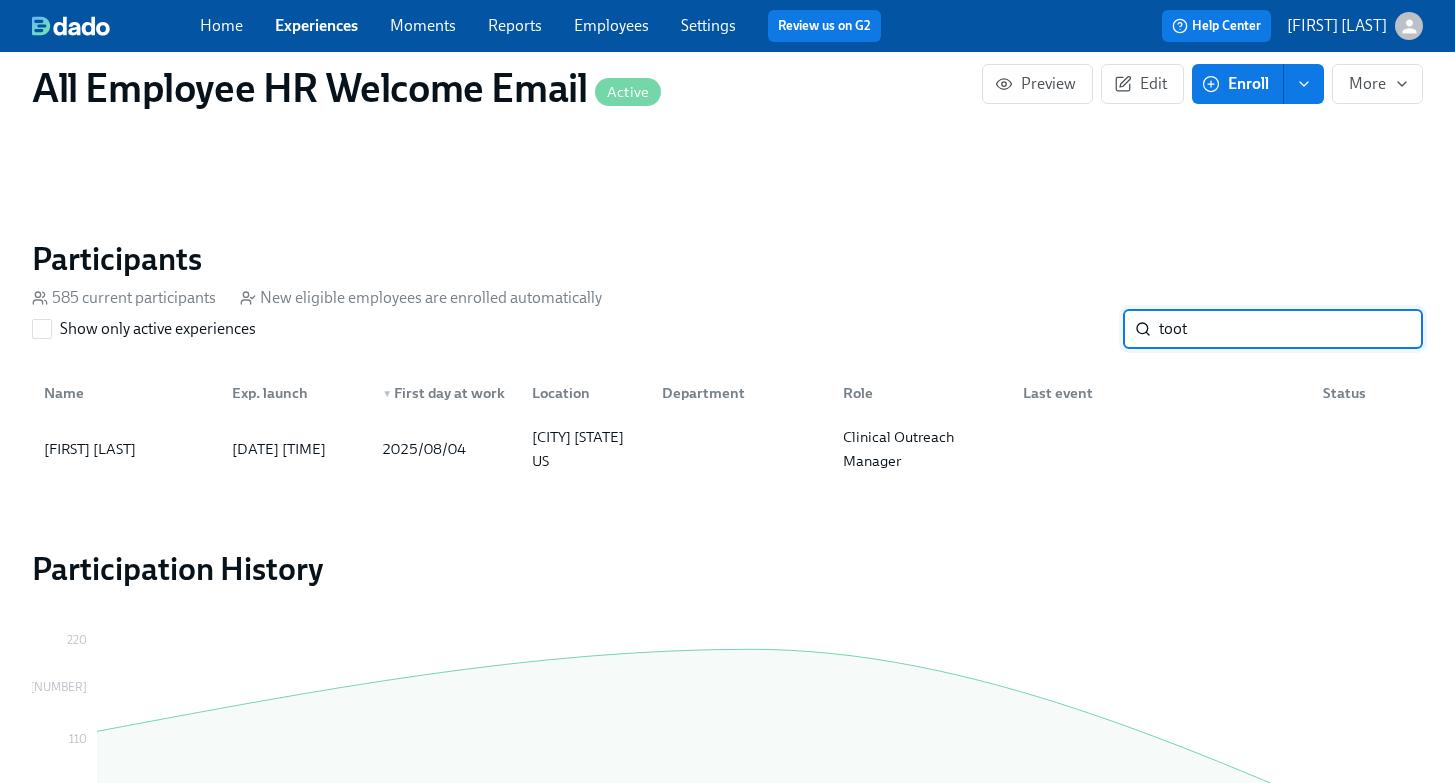 click on "toot" at bounding box center (1291, 329) 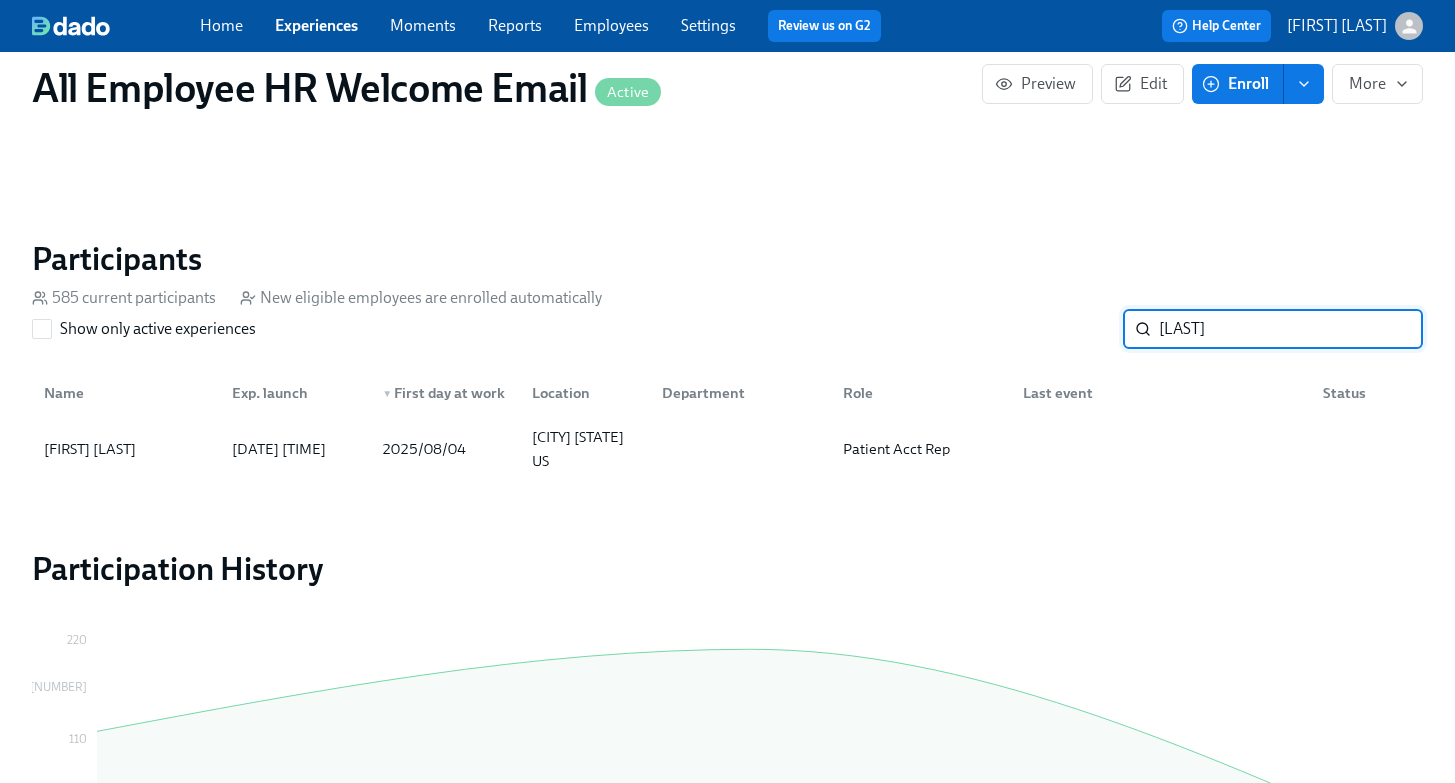 click on "[LAST]" at bounding box center [1291, 329] 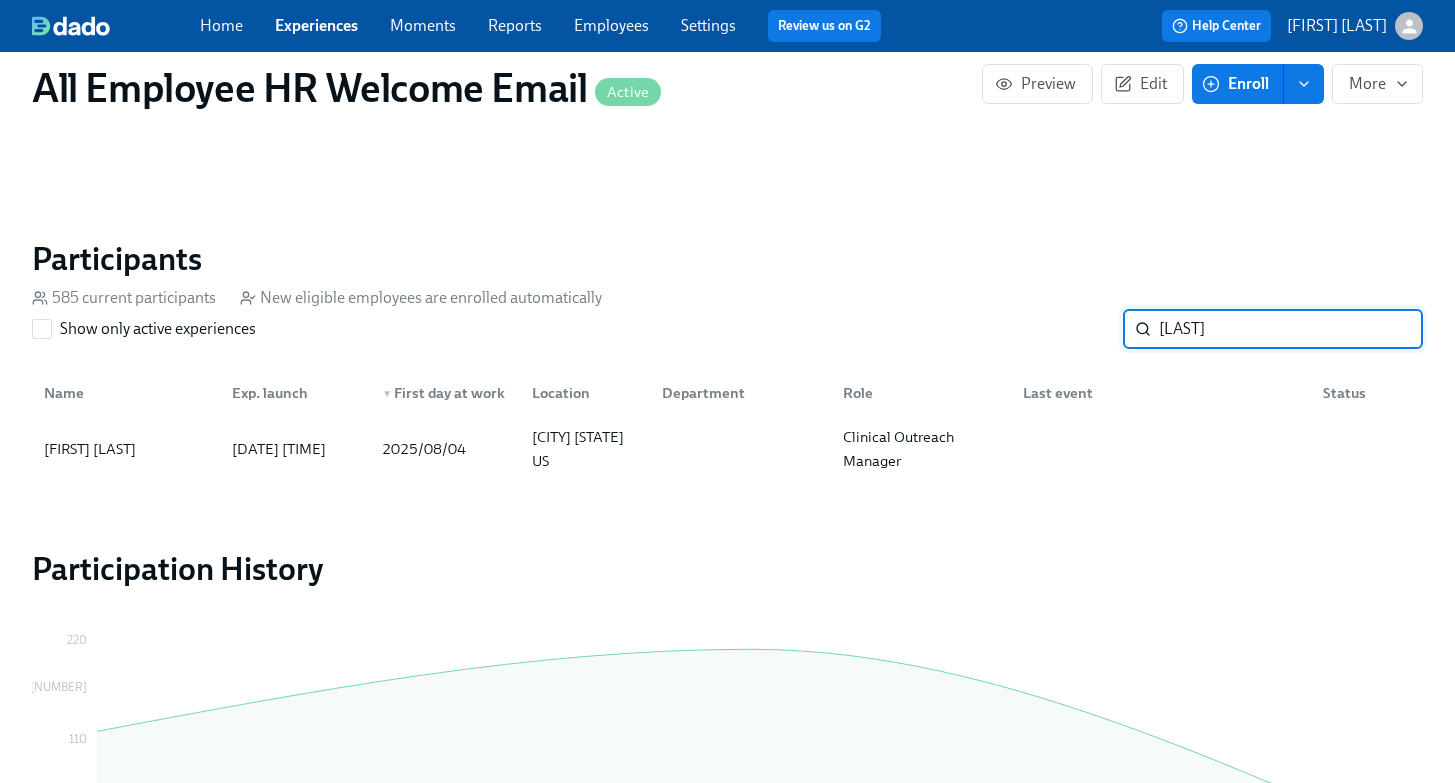 click on "[LAST]" at bounding box center (1291, 329) 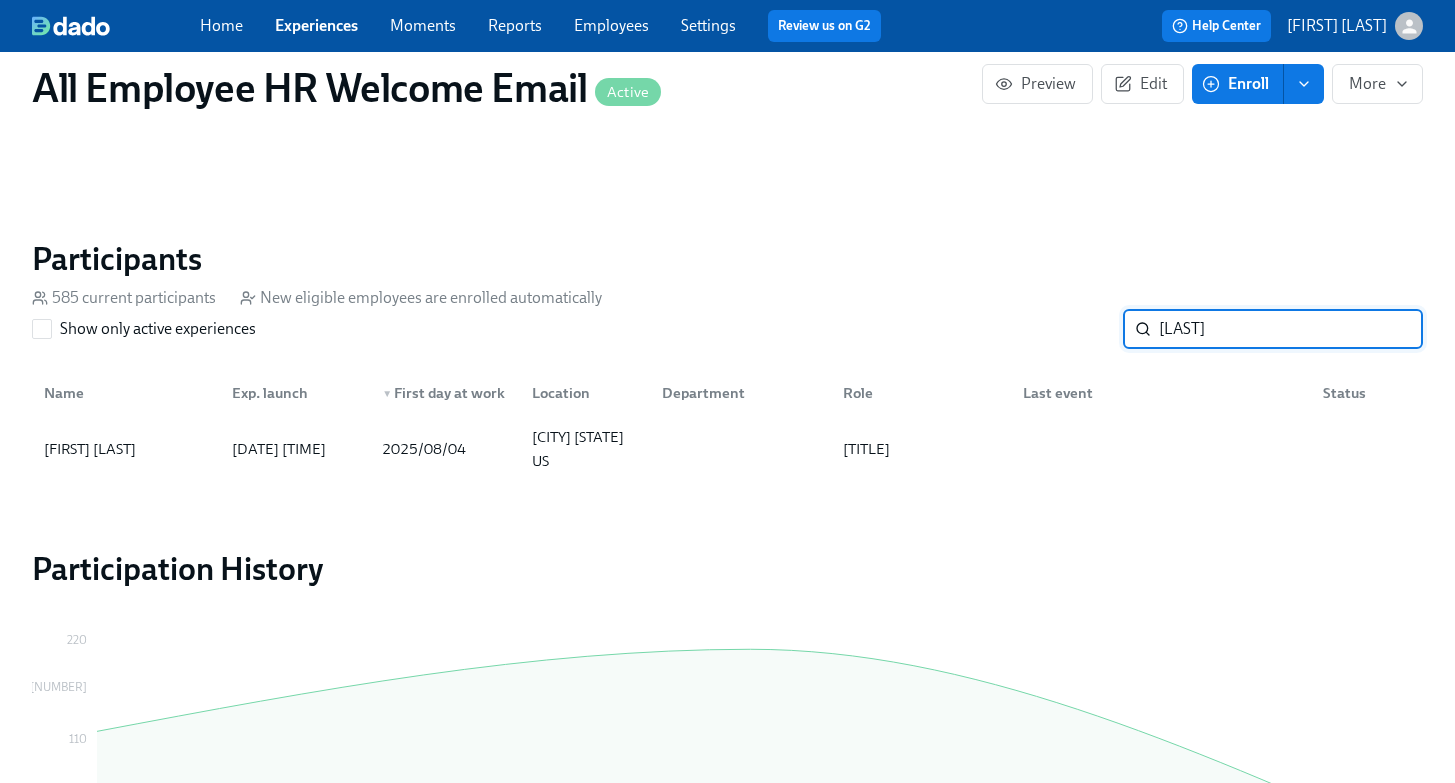 click on "[LAST]" at bounding box center [1291, 329] 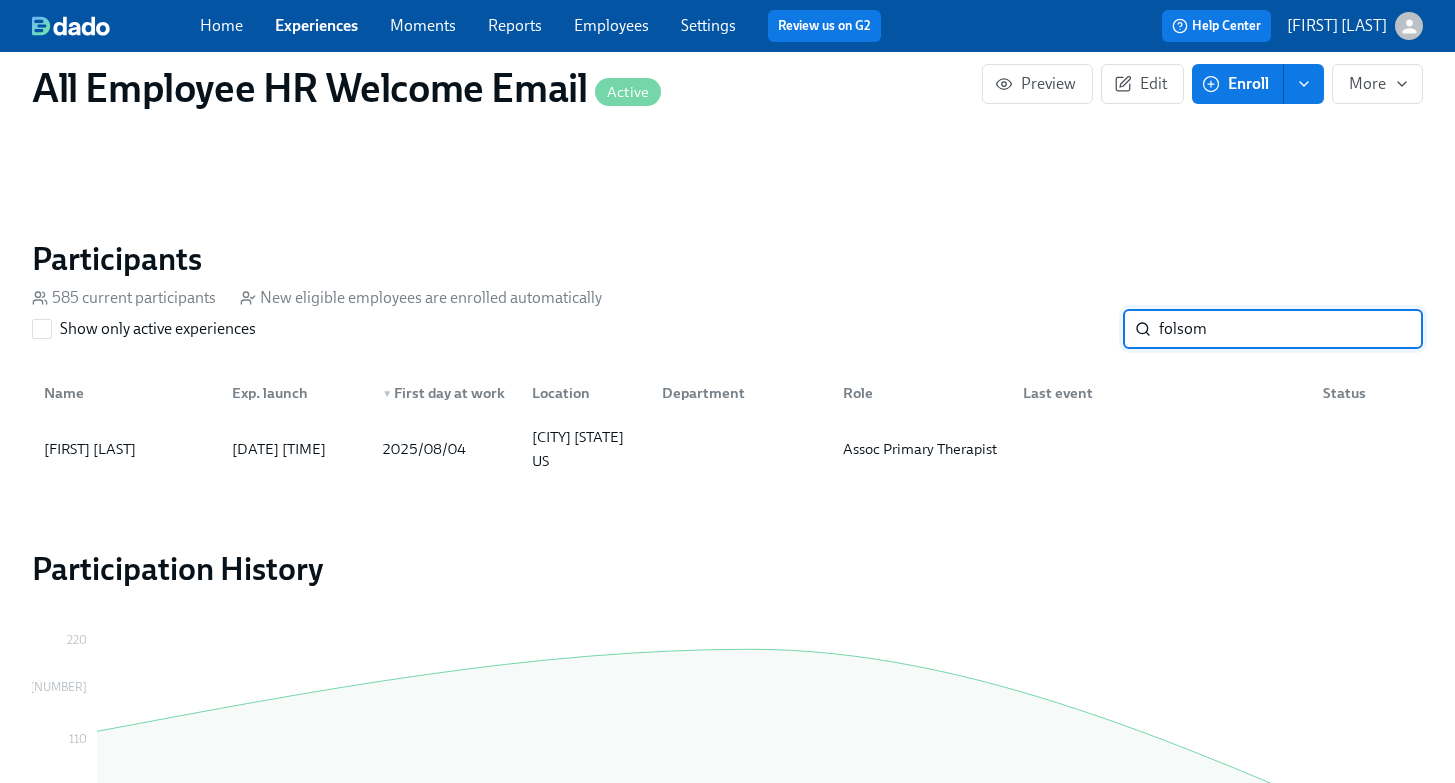 click on "folsom" at bounding box center (1291, 329) 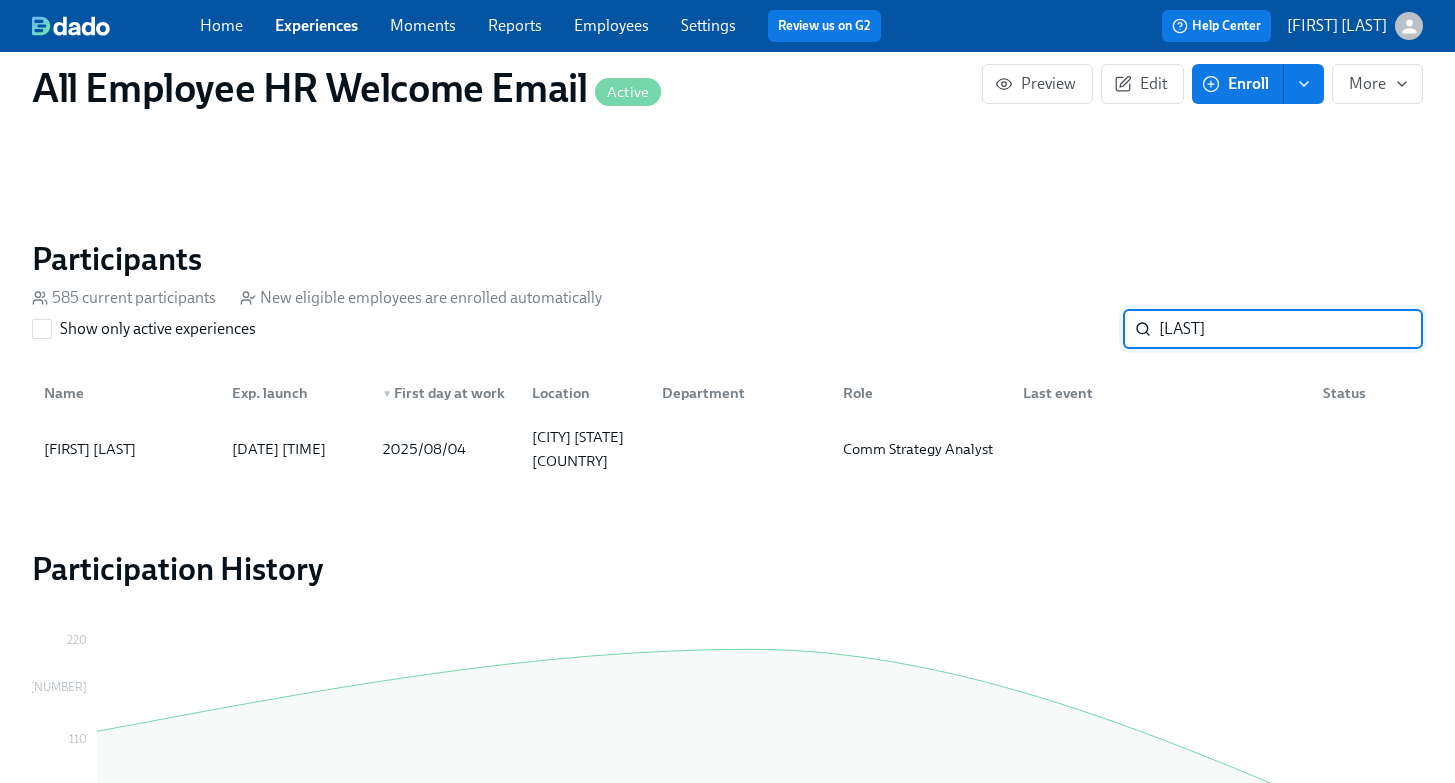 click on "[LAST]" at bounding box center (1291, 329) 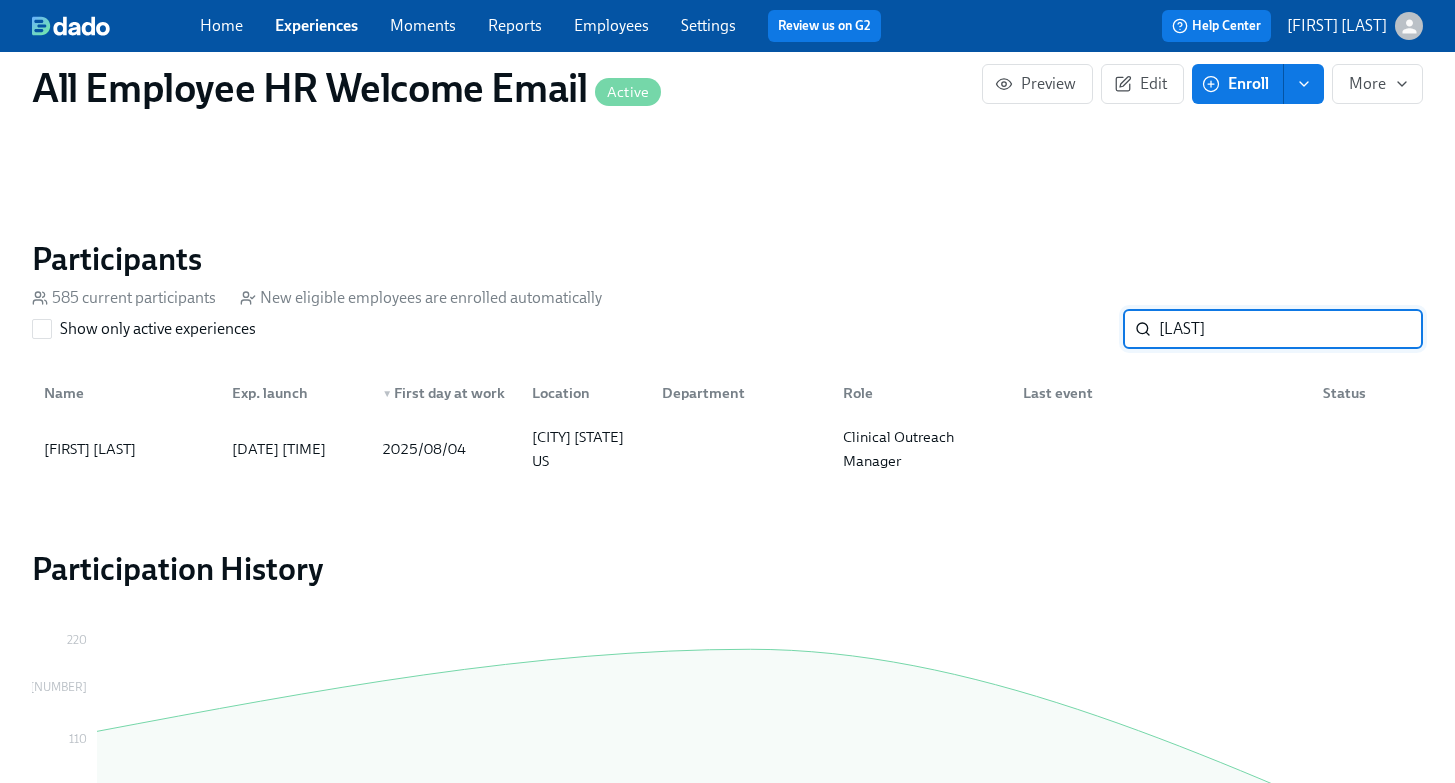 click on "[LAST]" at bounding box center (1291, 329) 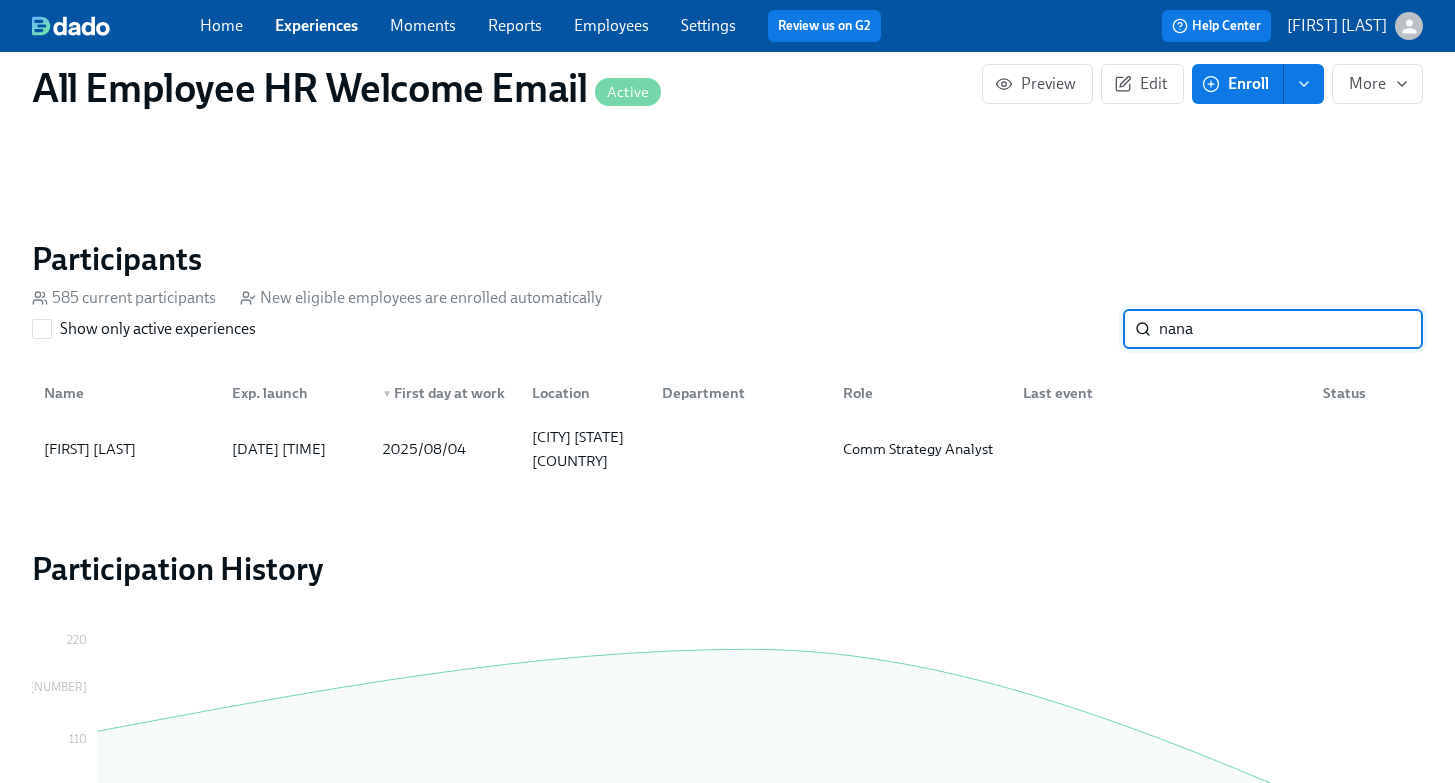 click on "nana" at bounding box center [1291, 329] 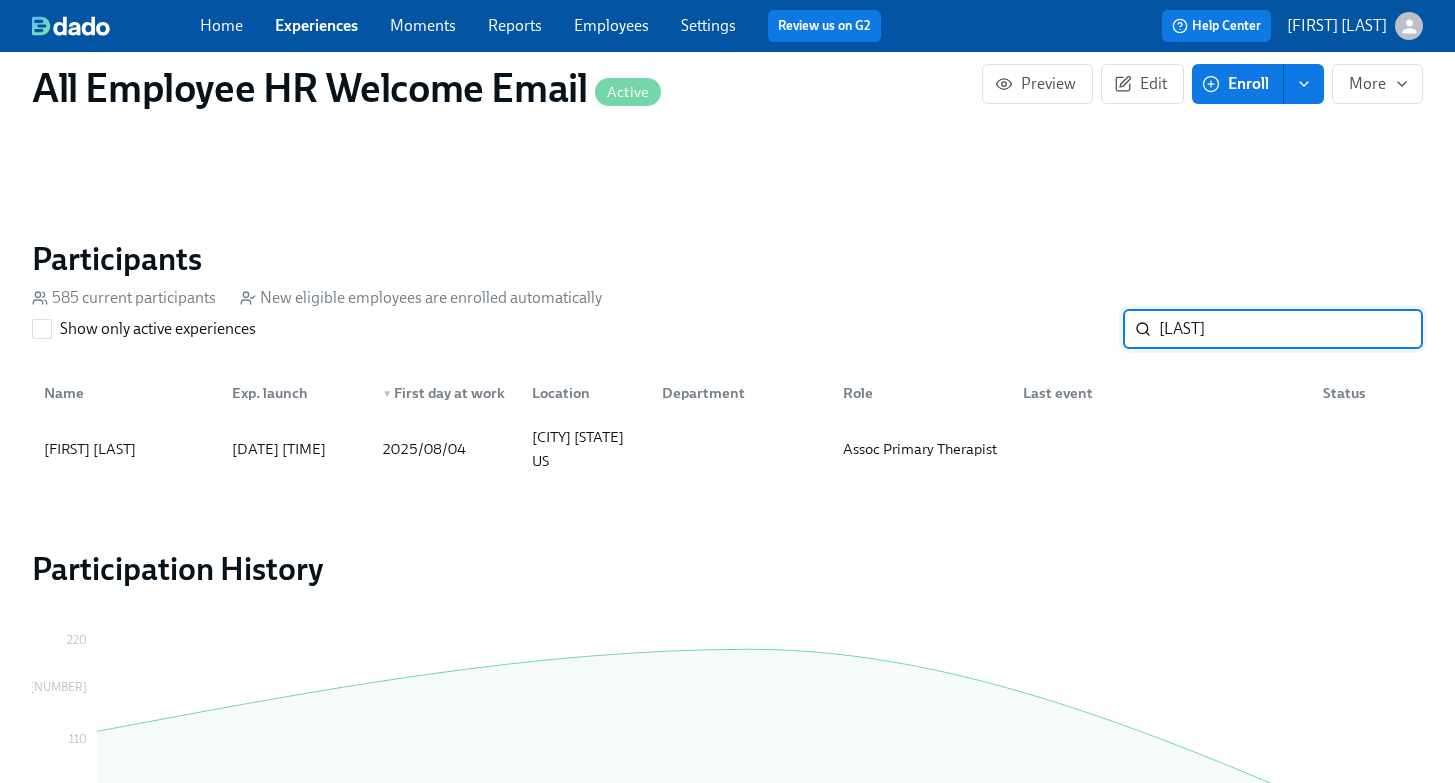 type on "[LAST]" 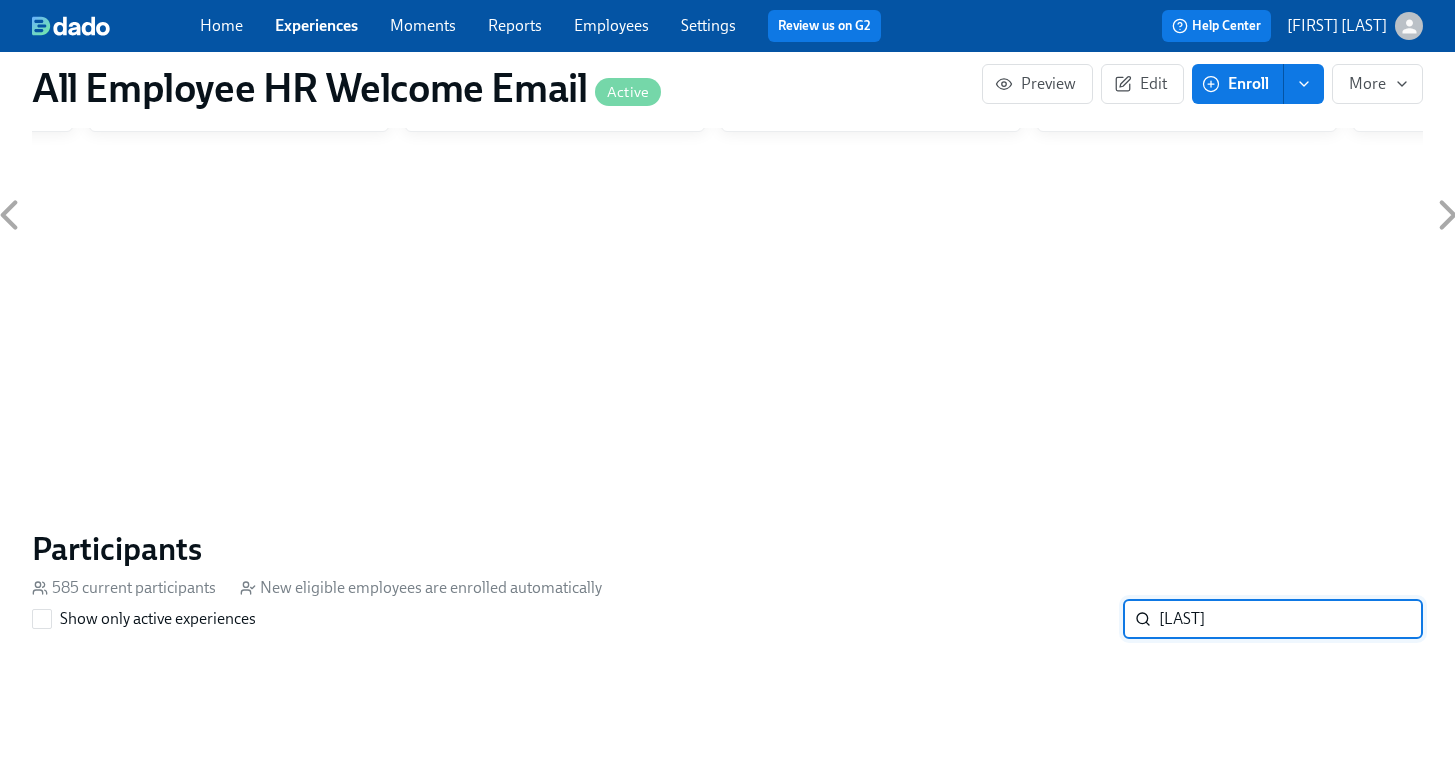scroll, scrollTop: 0, scrollLeft: 0, axis: both 